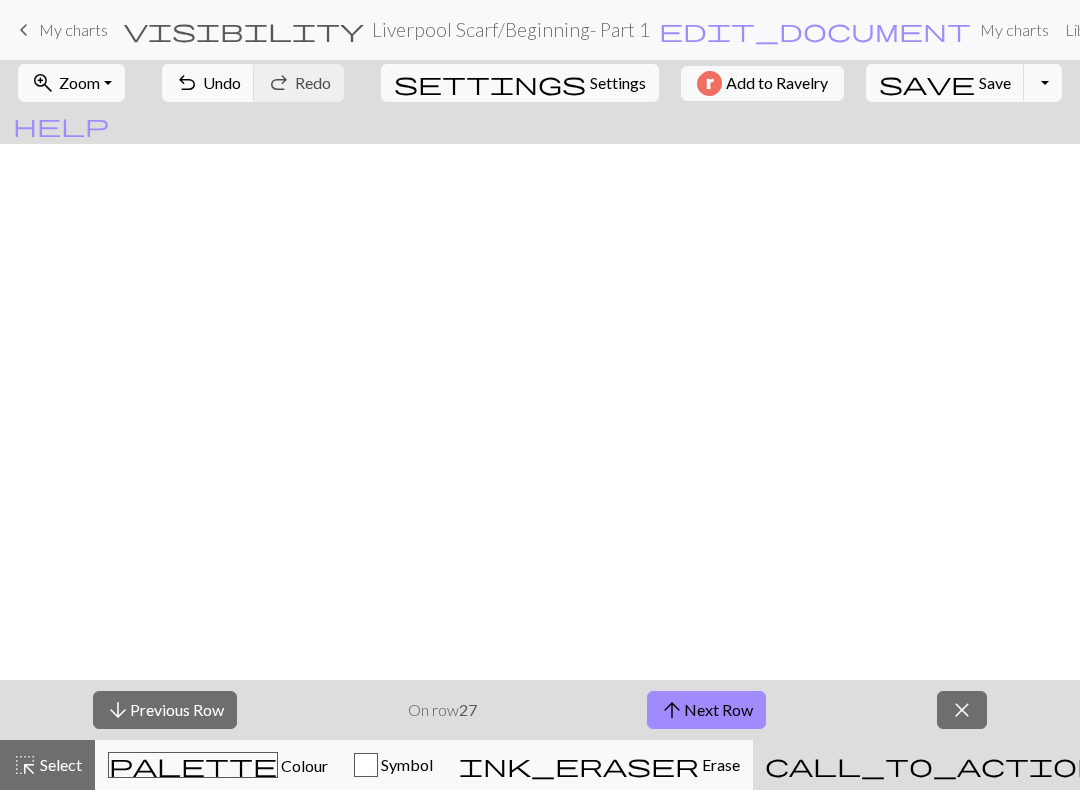 scroll, scrollTop: 0, scrollLeft: 0, axis: both 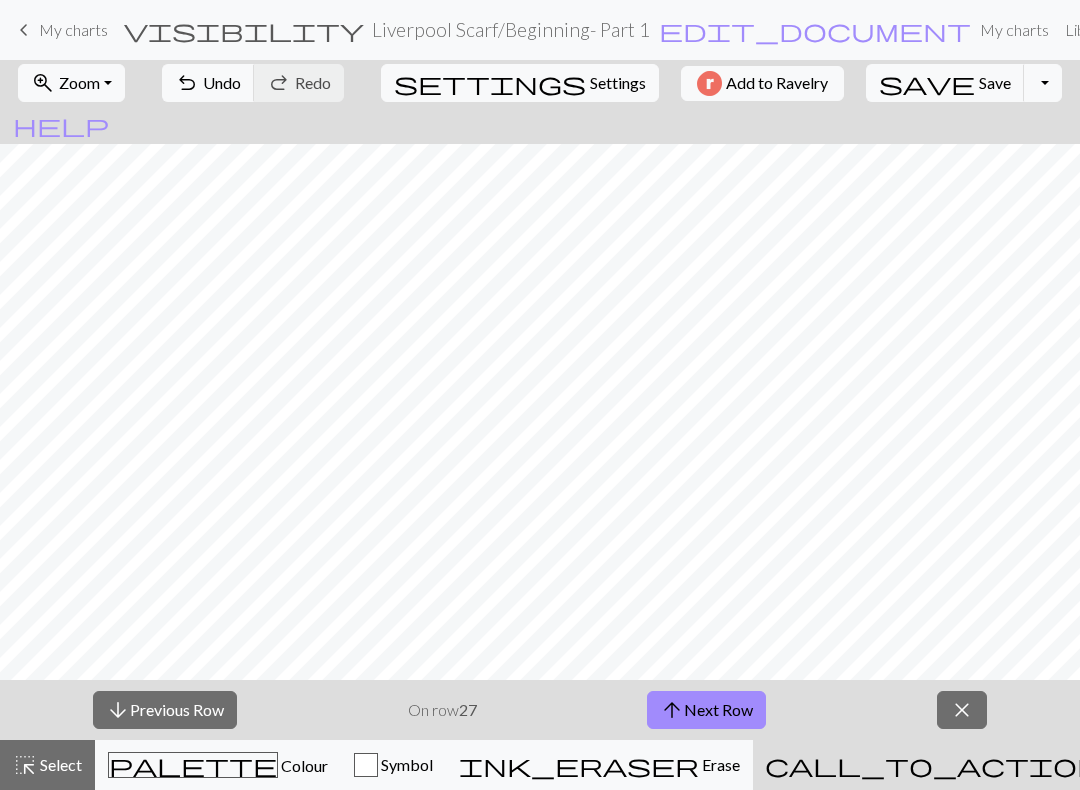 click on "arrow_upward  Next Row" at bounding box center (706, 710) 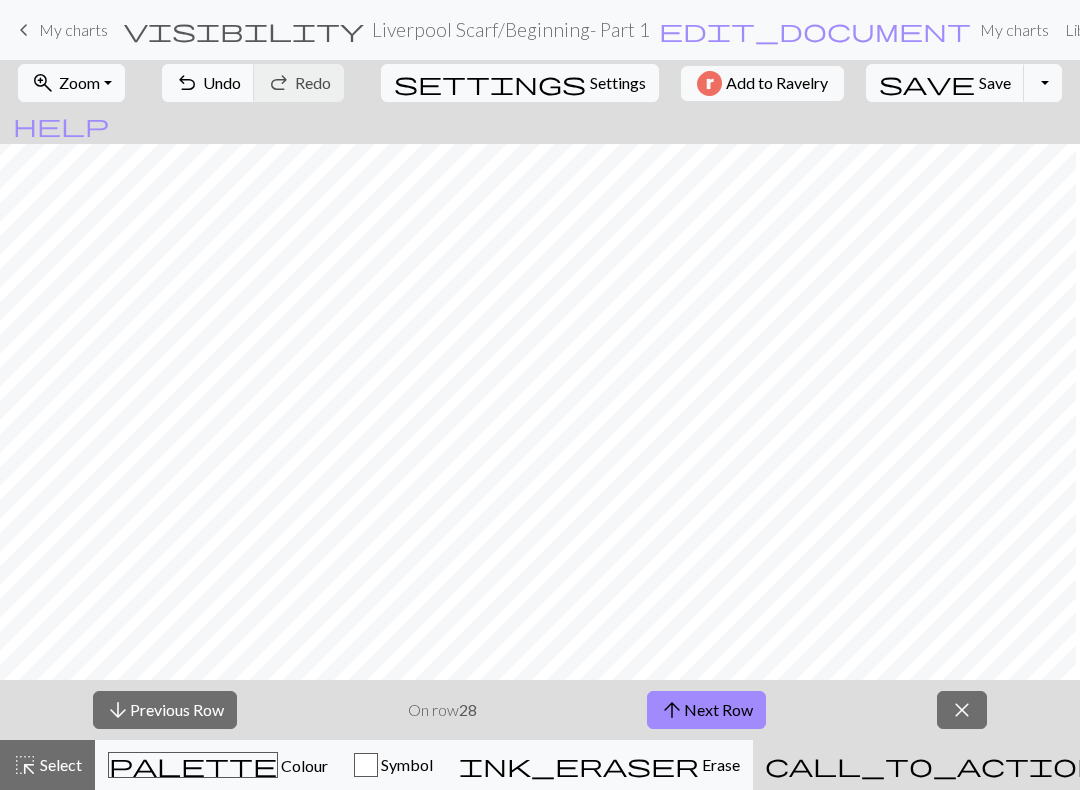 scroll, scrollTop: 423, scrollLeft: 45, axis: both 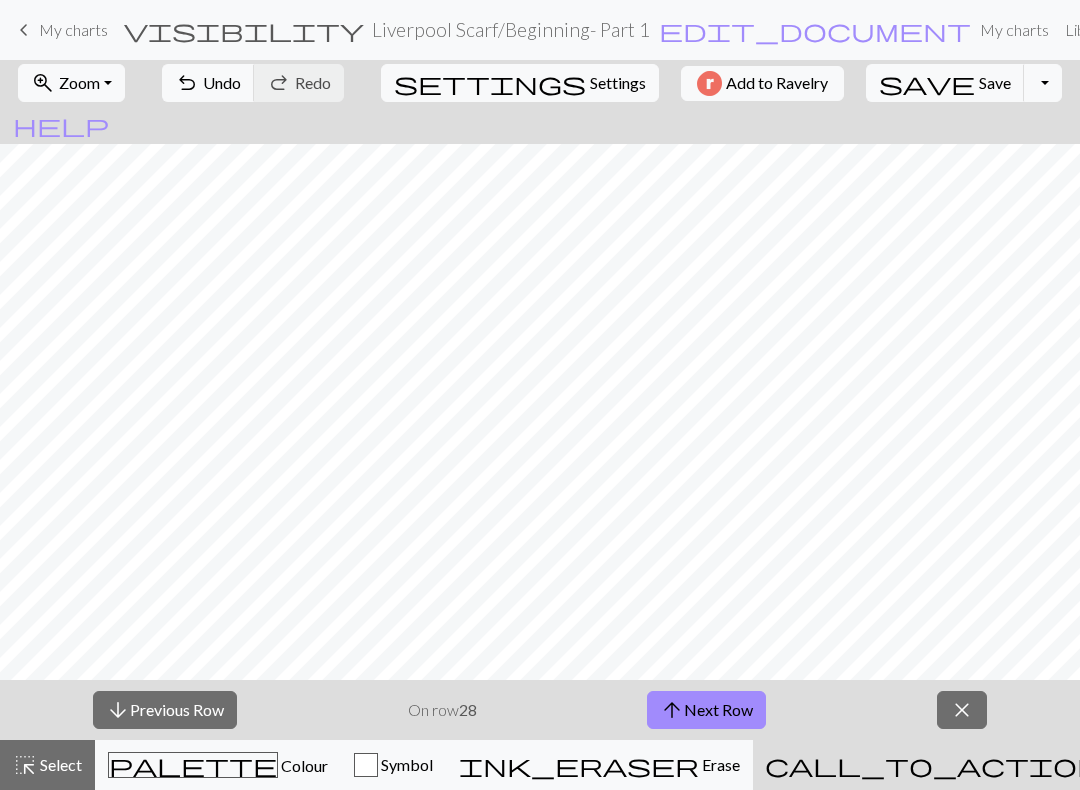 click on "arrow_upward  Next Row" at bounding box center [706, 710] 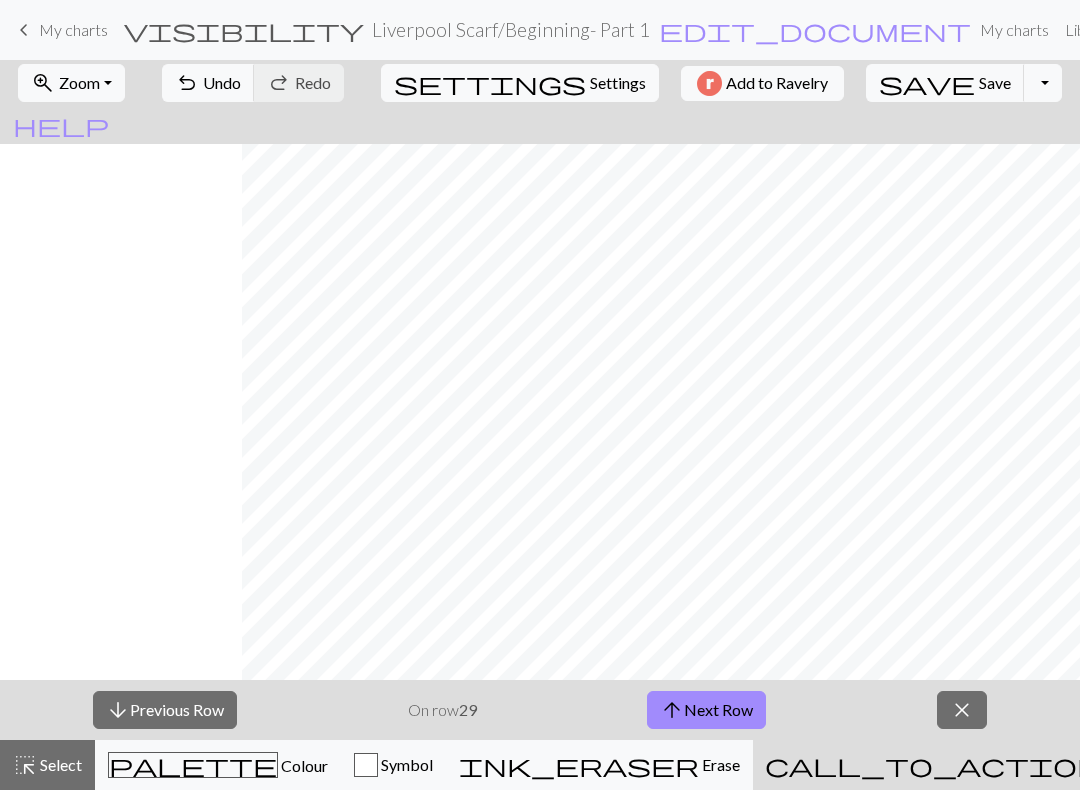 scroll, scrollTop: 94, scrollLeft: 412, axis: both 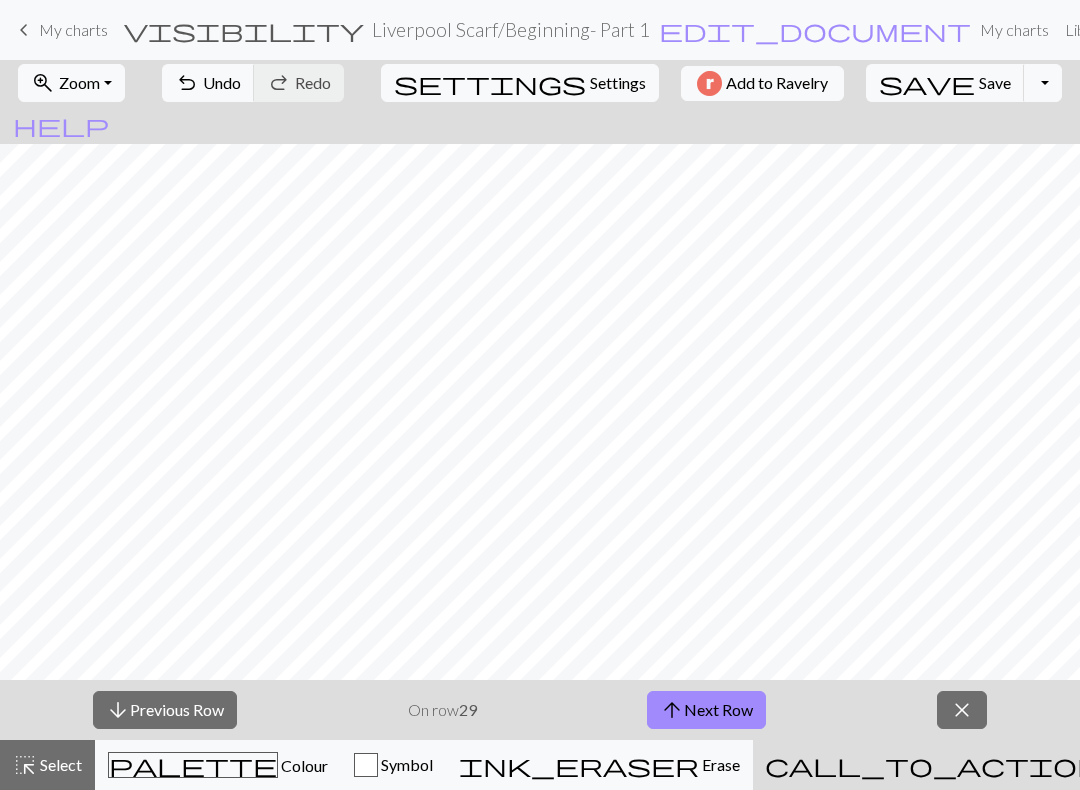 click on "close" at bounding box center [962, 710] 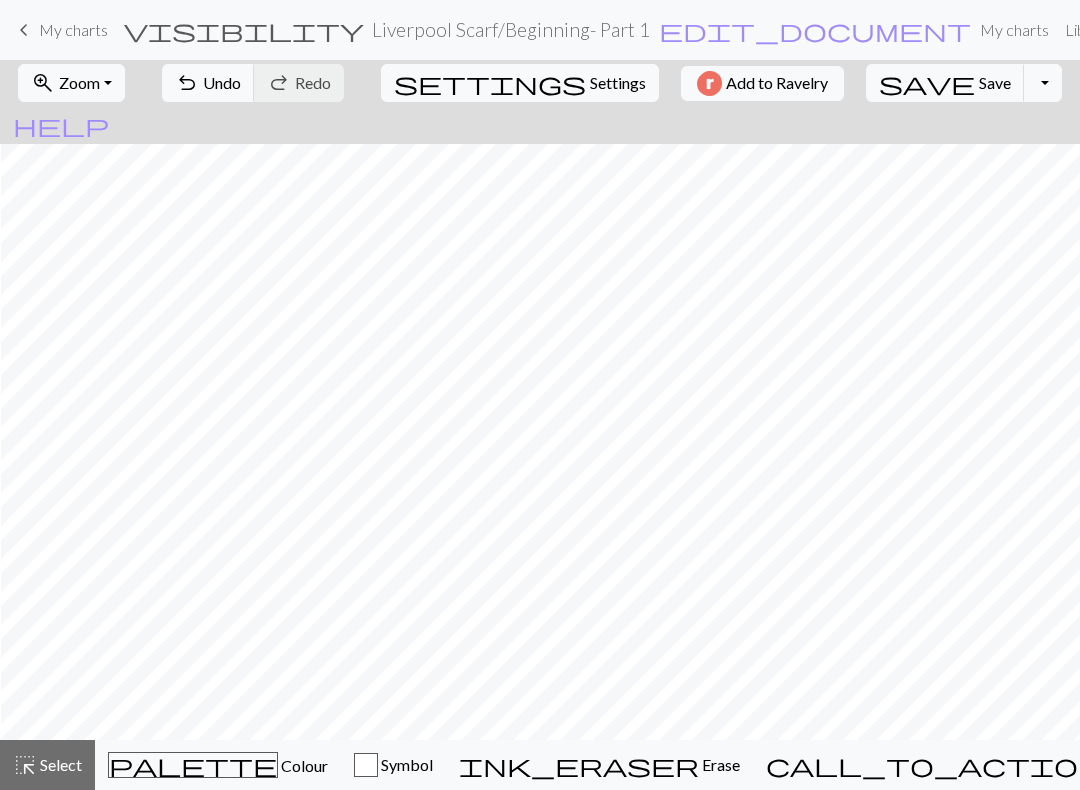 scroll, scrollTop: 36, scrollLeft: 172, axis: both 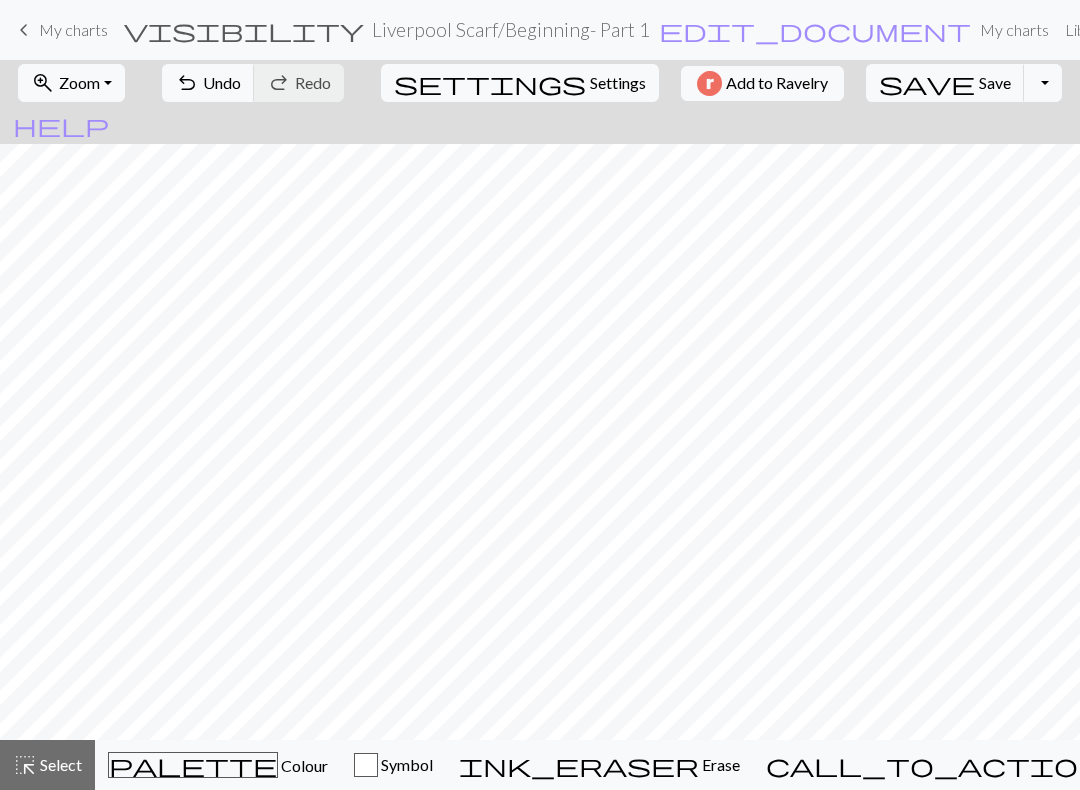 click on "keyboard_arrow_left   My charts visibility Liverpool Scarf  /  Beginning- Part 1 edit_document Edit settings My charts Library Manual Hi  HannahClairest   pro Account settings Logout" at bounding box center [540, 30] 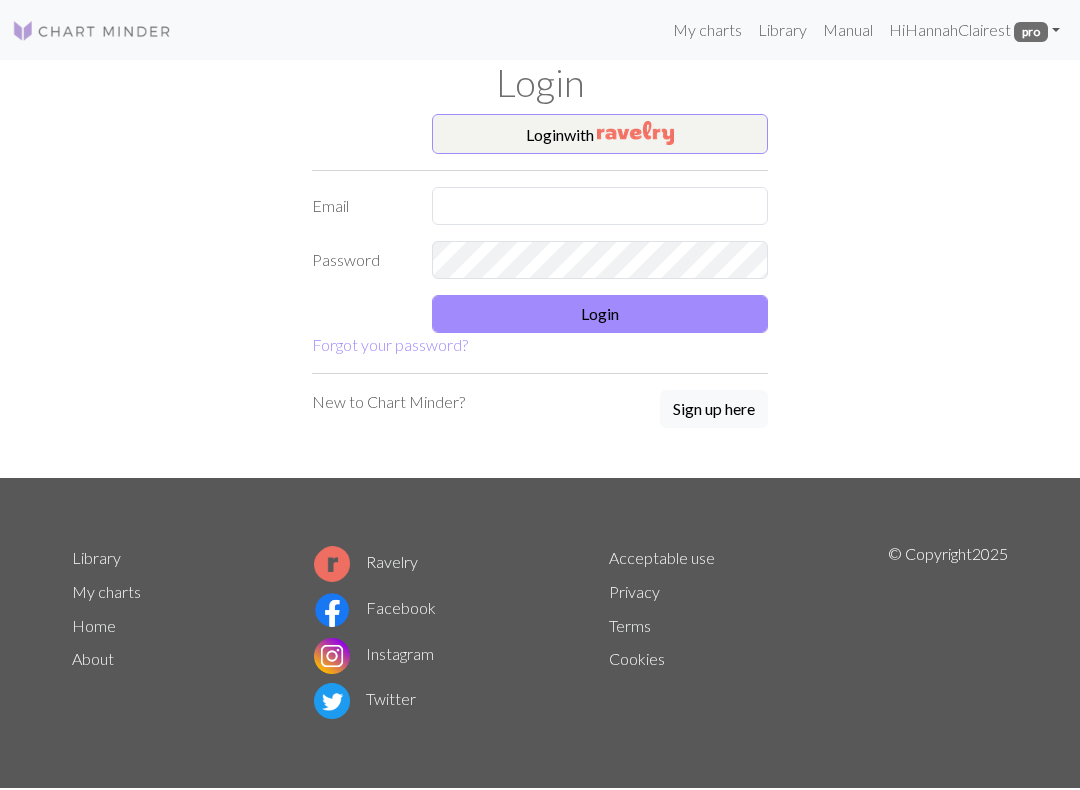 click on "Login  with" at bounding box center [600, 134] 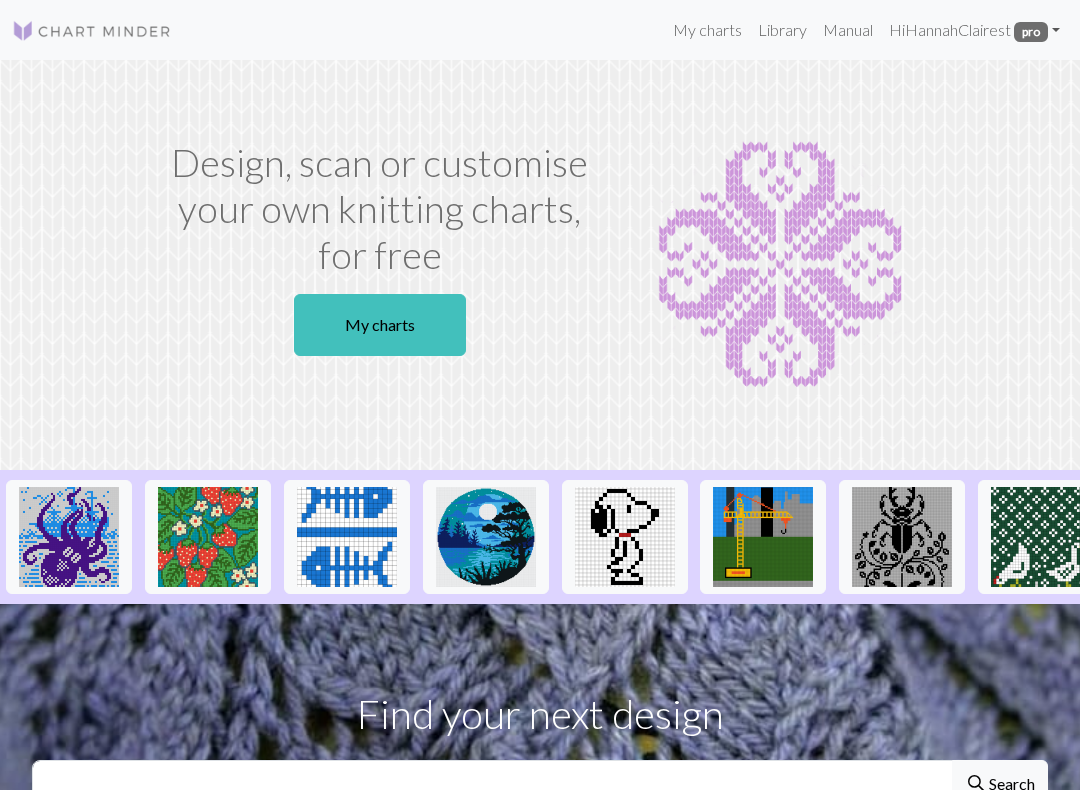 scroll, scrollTop: 0, scrollLeft: 0, axis: both 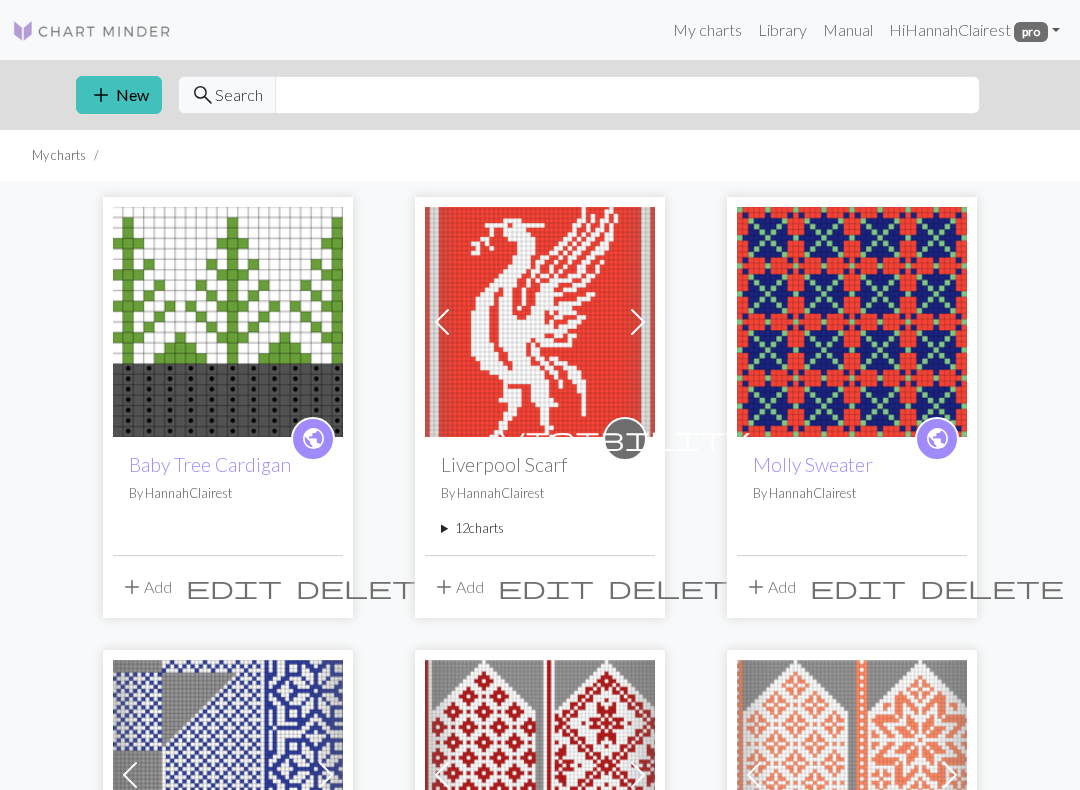 click on "visibility Liverpool Scarf By [NAME] [NUMBER] charts Liverbird delete [NUMBER] Flames delete Liverpool FC delete This is Anfield delete Established [YEAR] delete You'll Never delete Walk Alone delete Beginning- Part 1 delete End- Part 5 delete Part 2 delete Part 3 delete Part 4 delete" at bounding box center [540, 495] 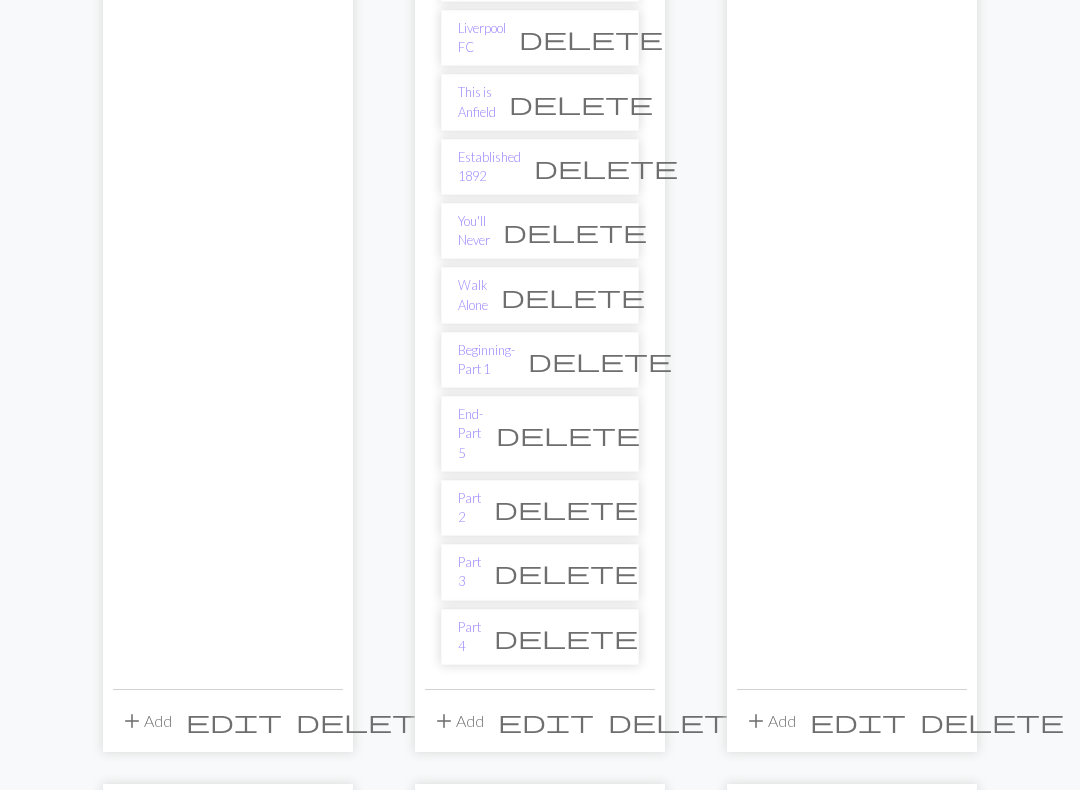 scroll, scrollTop: 689, scrollLeft: 0, axis: vertical 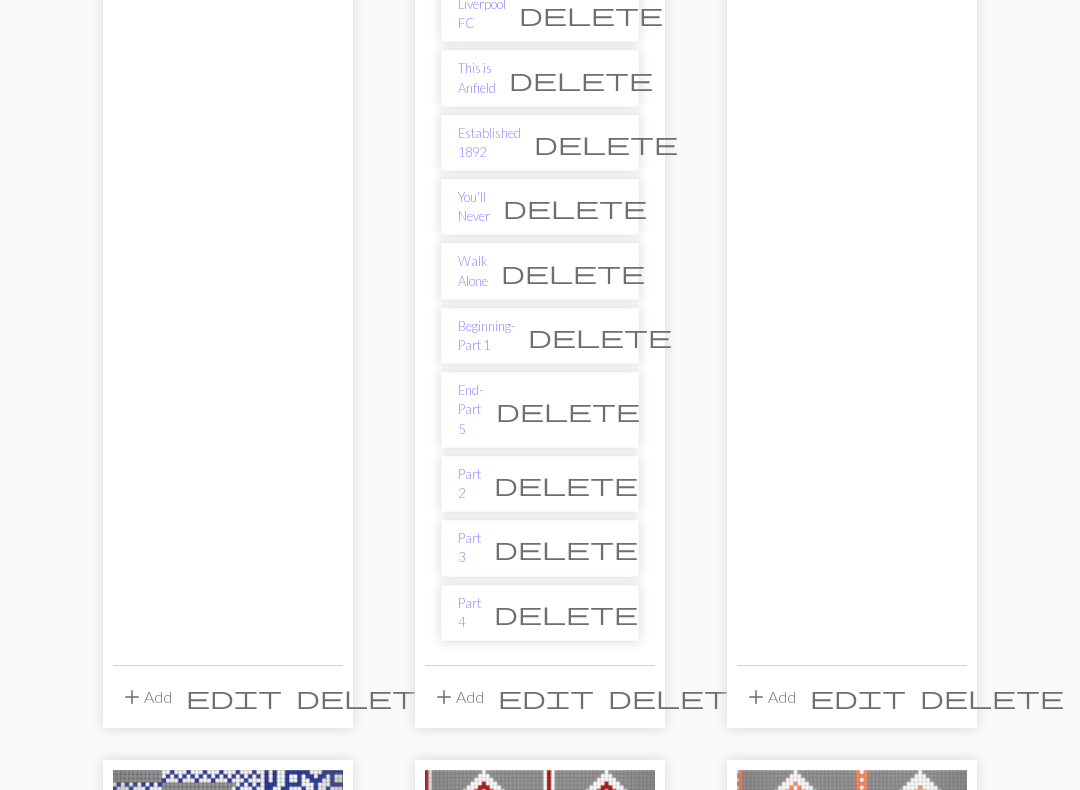 click on "Beginning- Part 1" at bounding box center [486, 336] 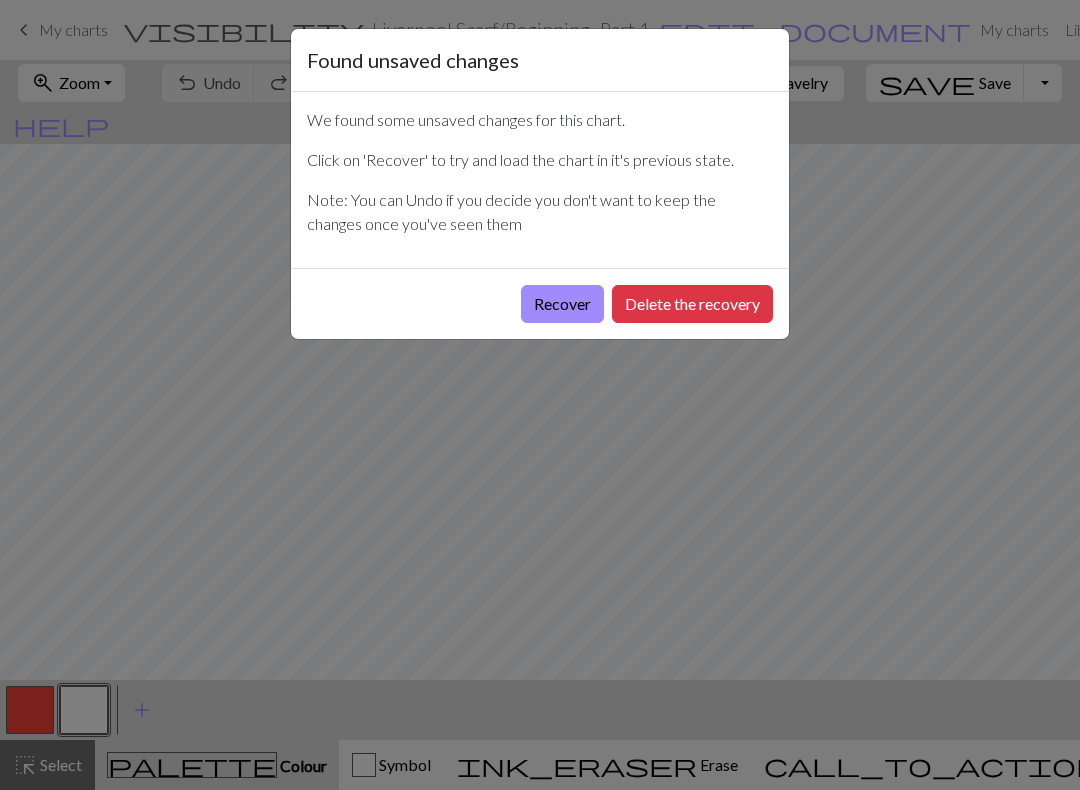 scroll, scrollTop: 0, scrollLeft: 0, axis: both 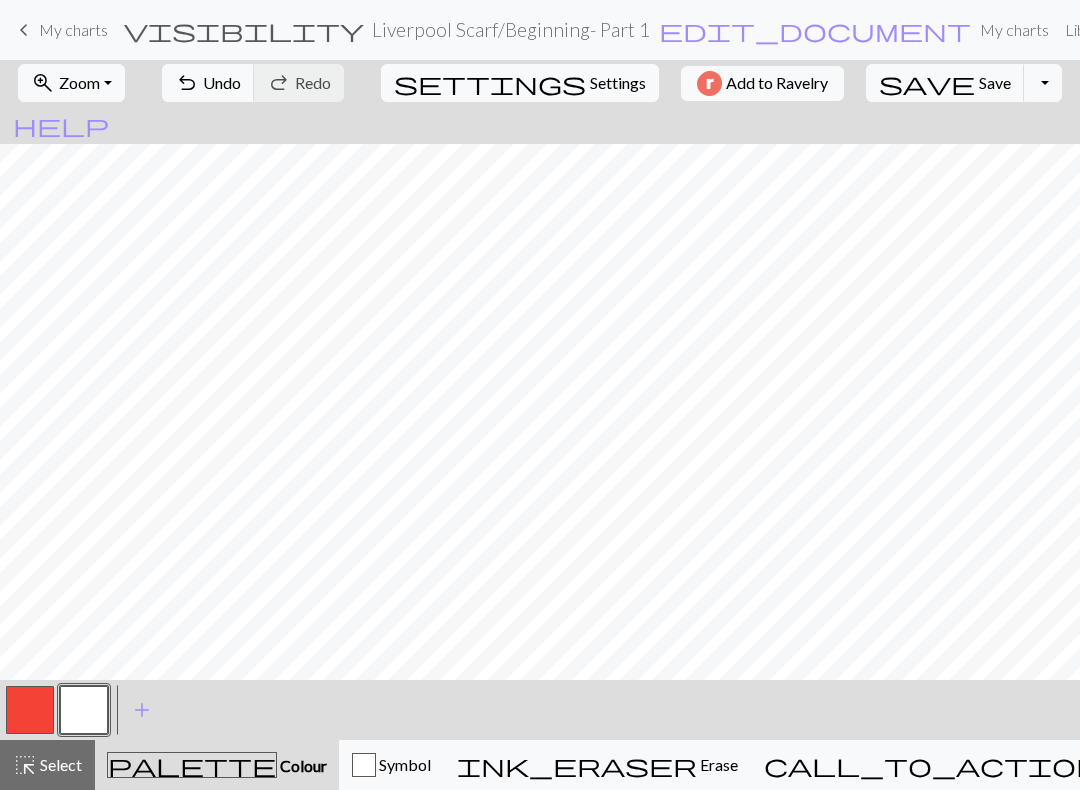 click on "call_to_action   Knitting mode   Knitting mode" at bounding box center (982, 765) 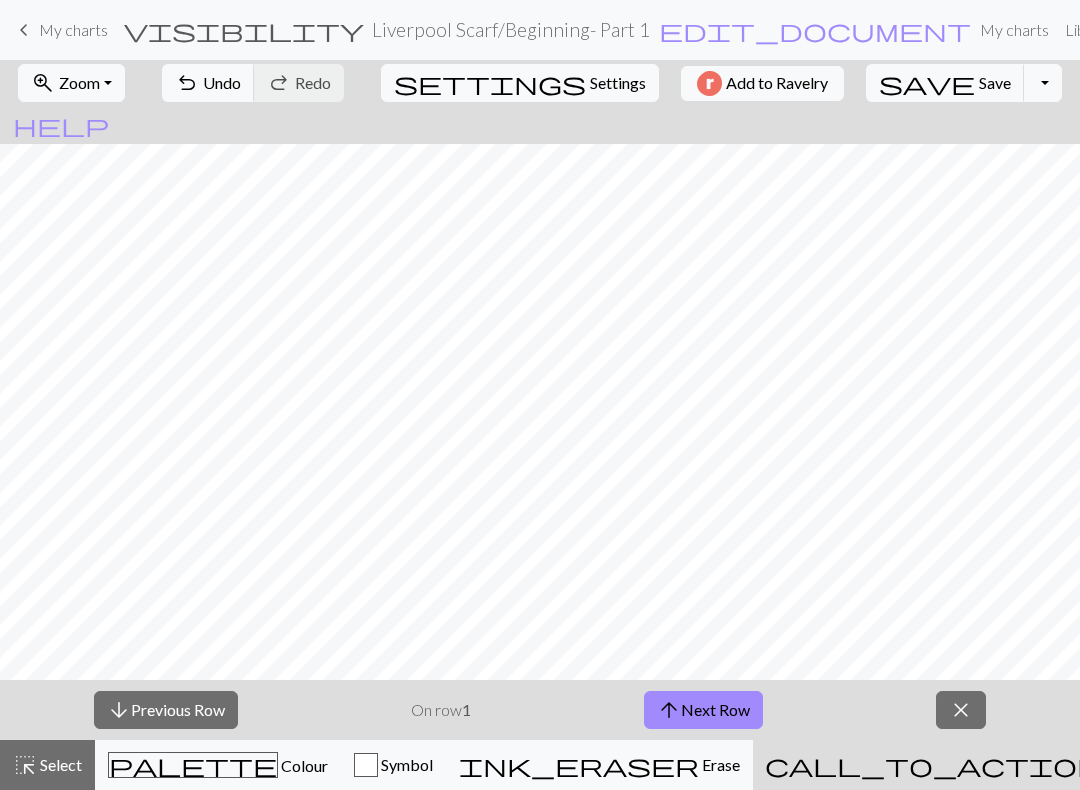 click on "arrow_upward  Next Row" at bounding box center [703, 710] 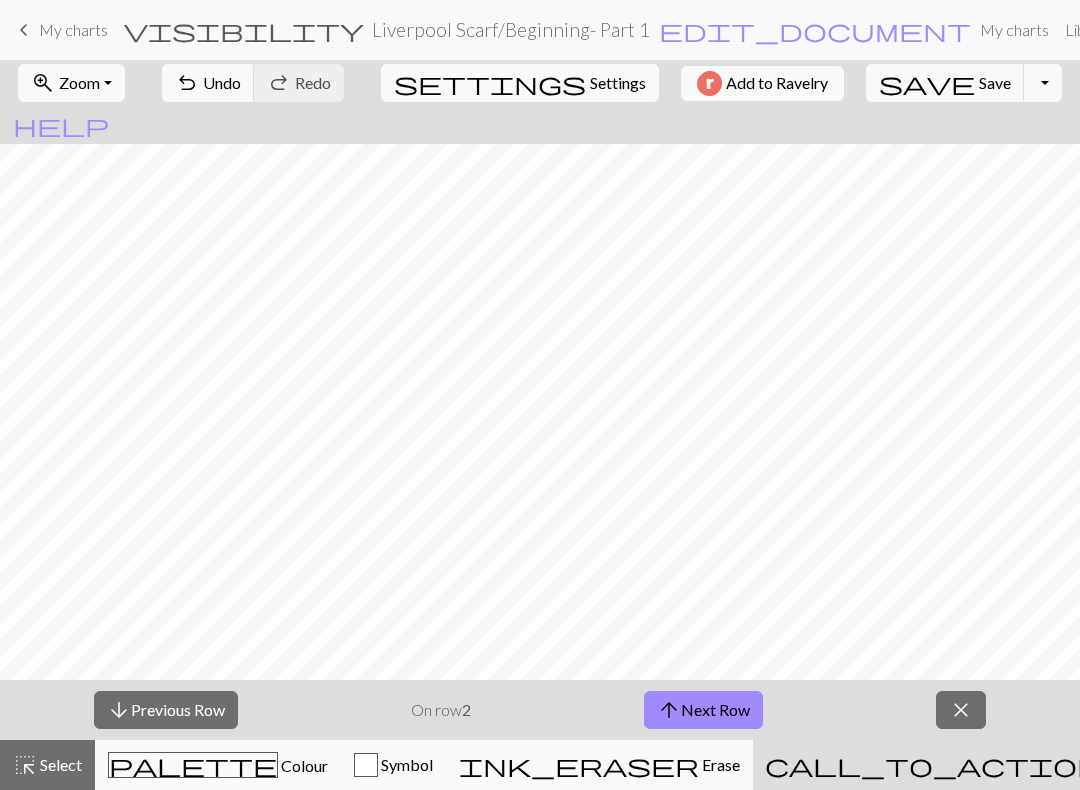 click on "arrow_upward  Next Row" at bounding box center [703, 710] 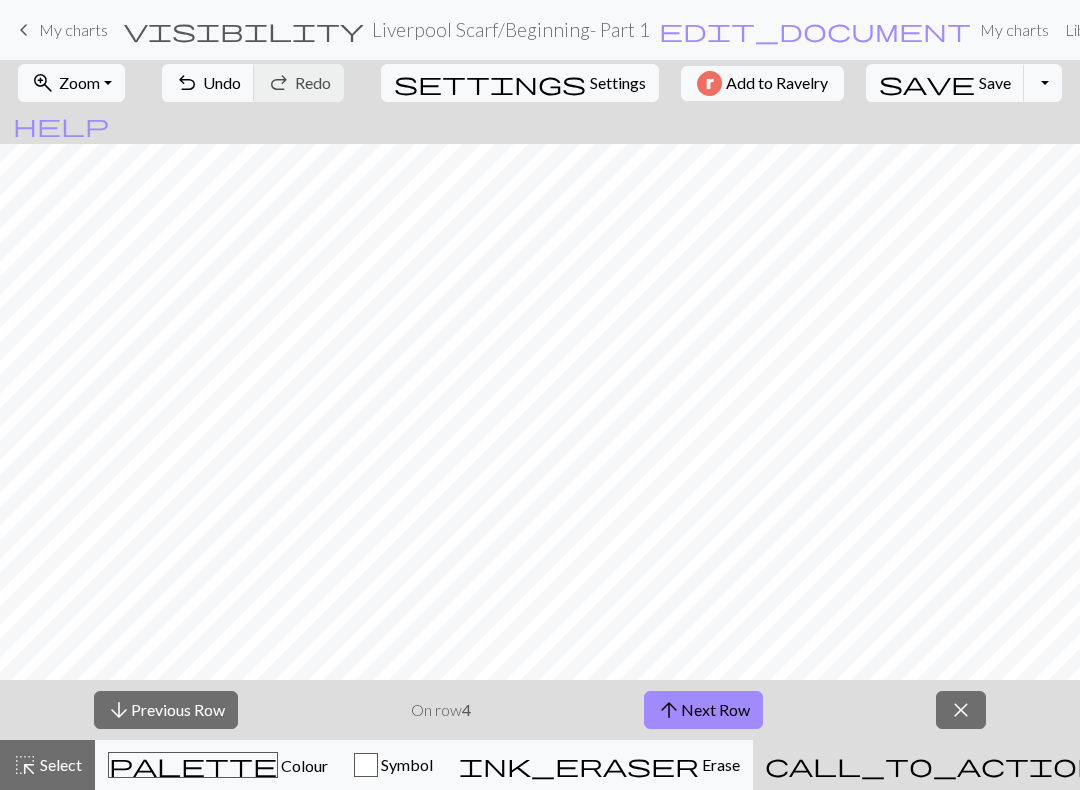 click on "arrow_upward  Next Row" at bounding box center [703, 710] 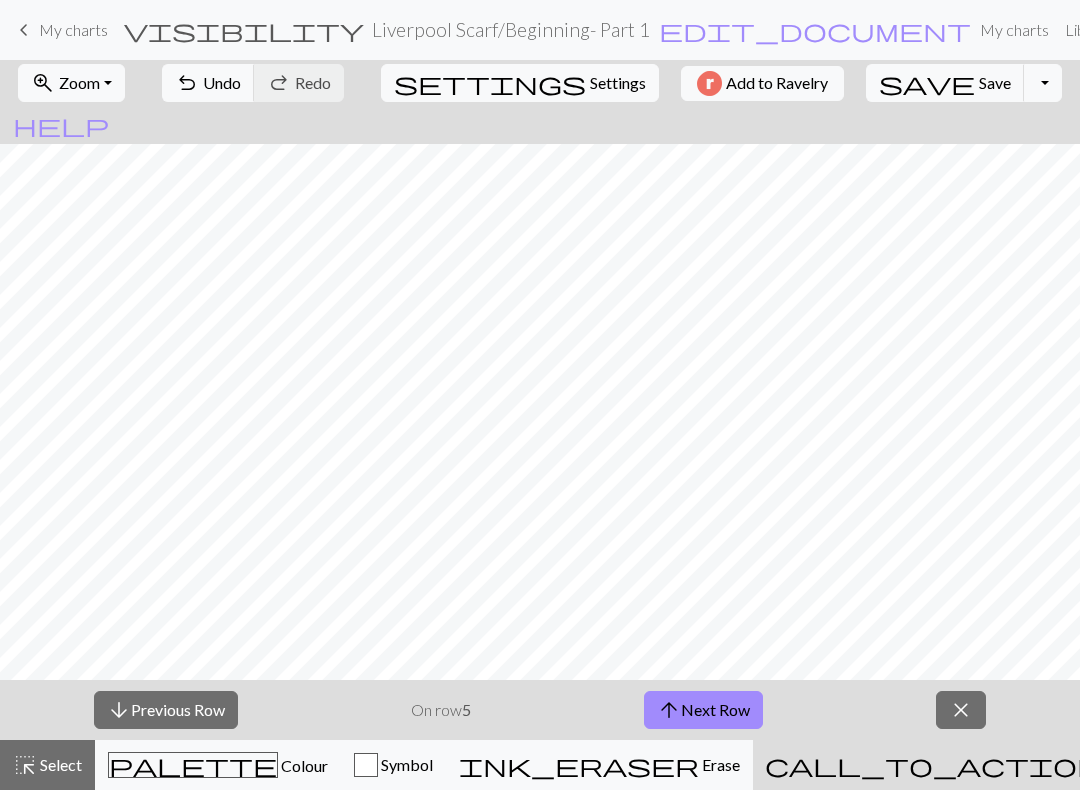 click on "arrow_upward  Next Row" at bounding box center (703, 710) 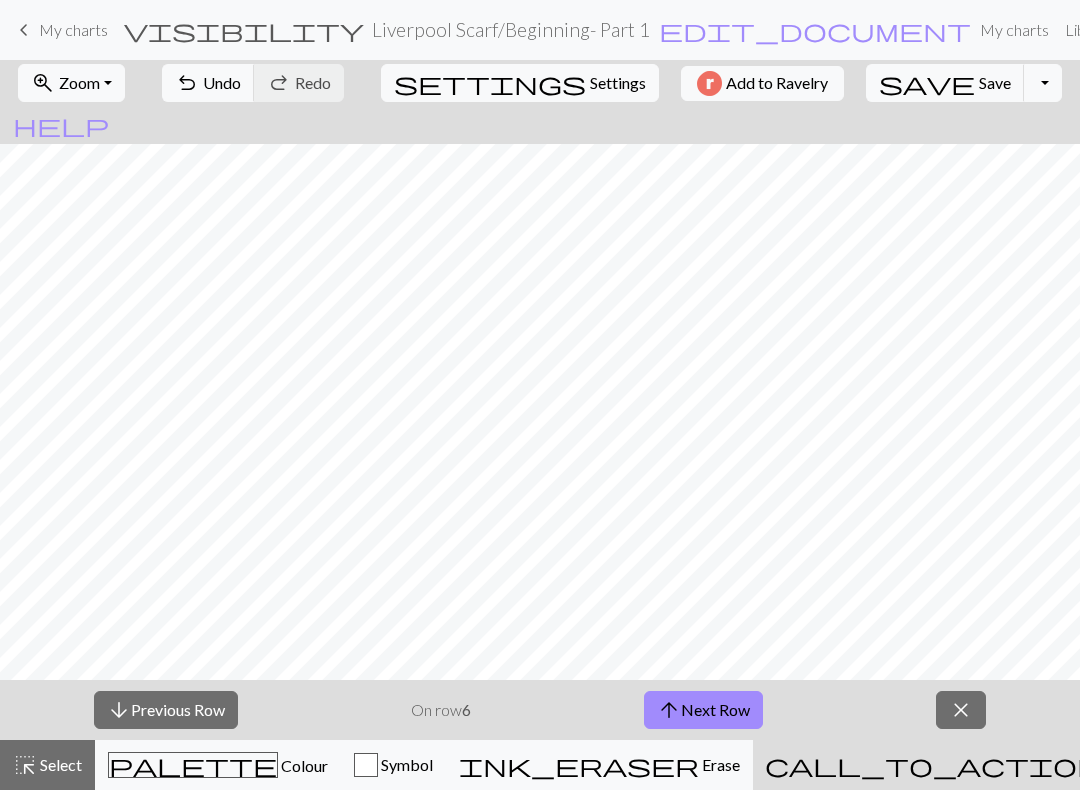 click on "arrow_upward  Next Row" at bounding box center (703, 710) 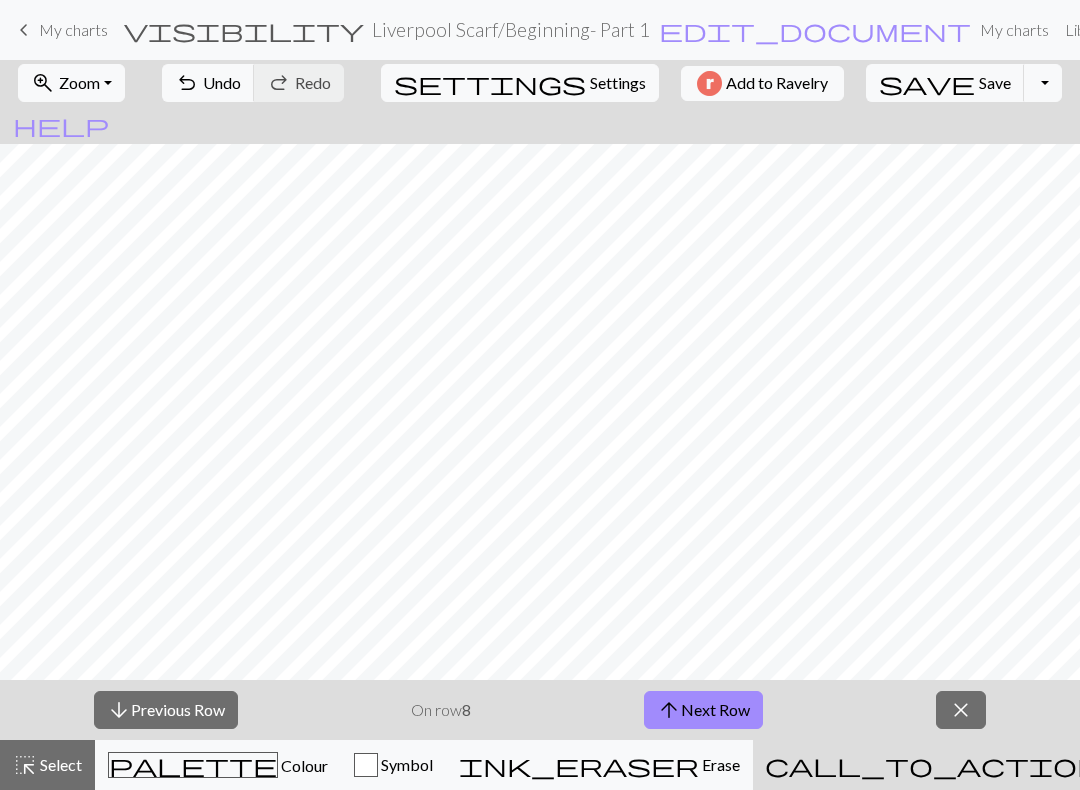 click on "arrow_upward  Next Row" at bounding box center (703, 710) 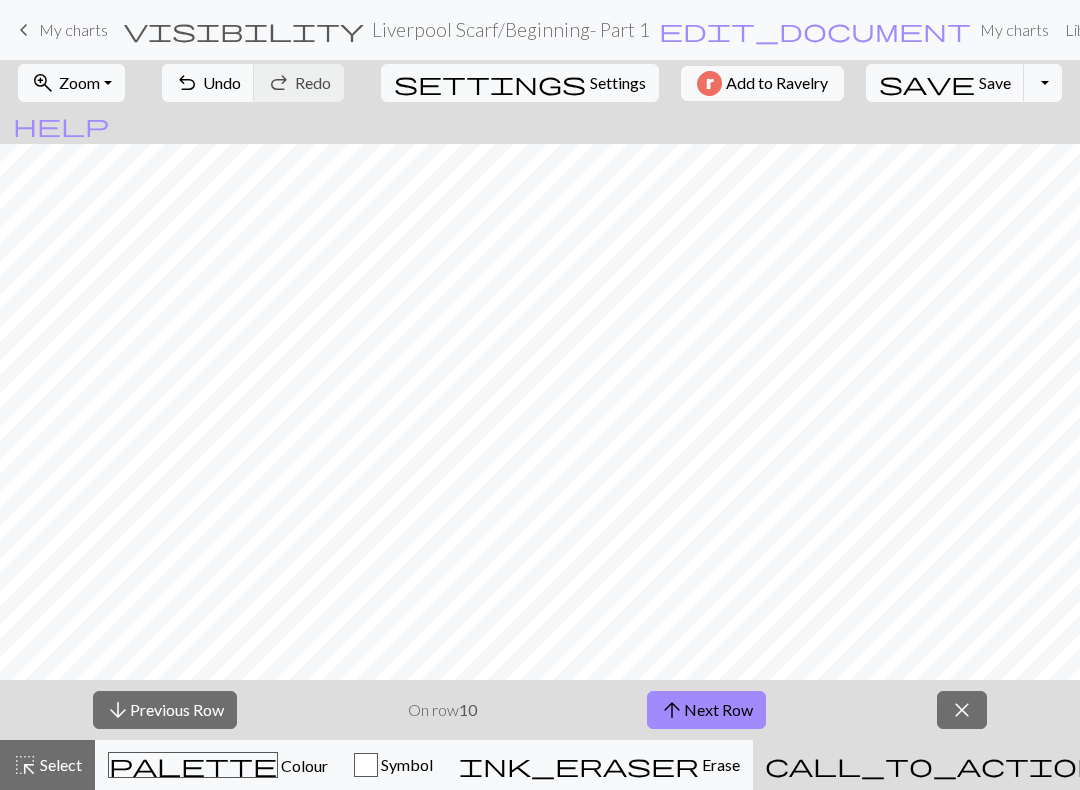 click on "arrow_upward  Next Row" at bounding box center [706, 710] 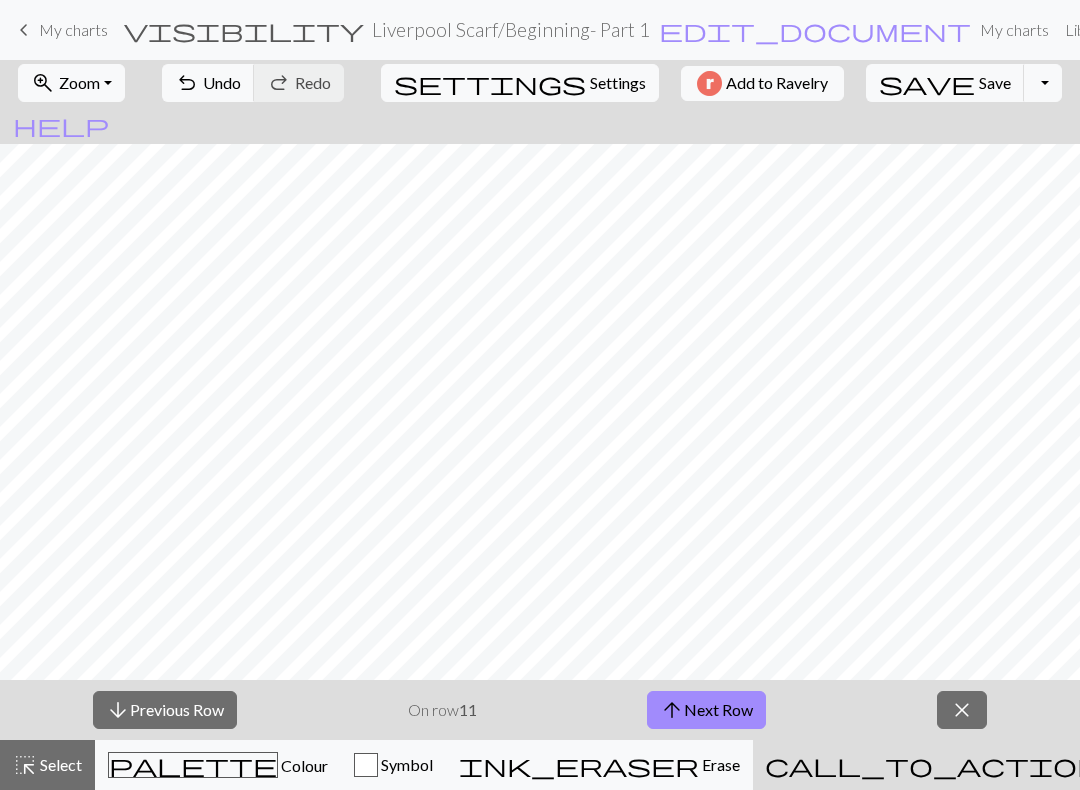 click on "arrow_upward  Next Row" at bounding box center (706, 710) 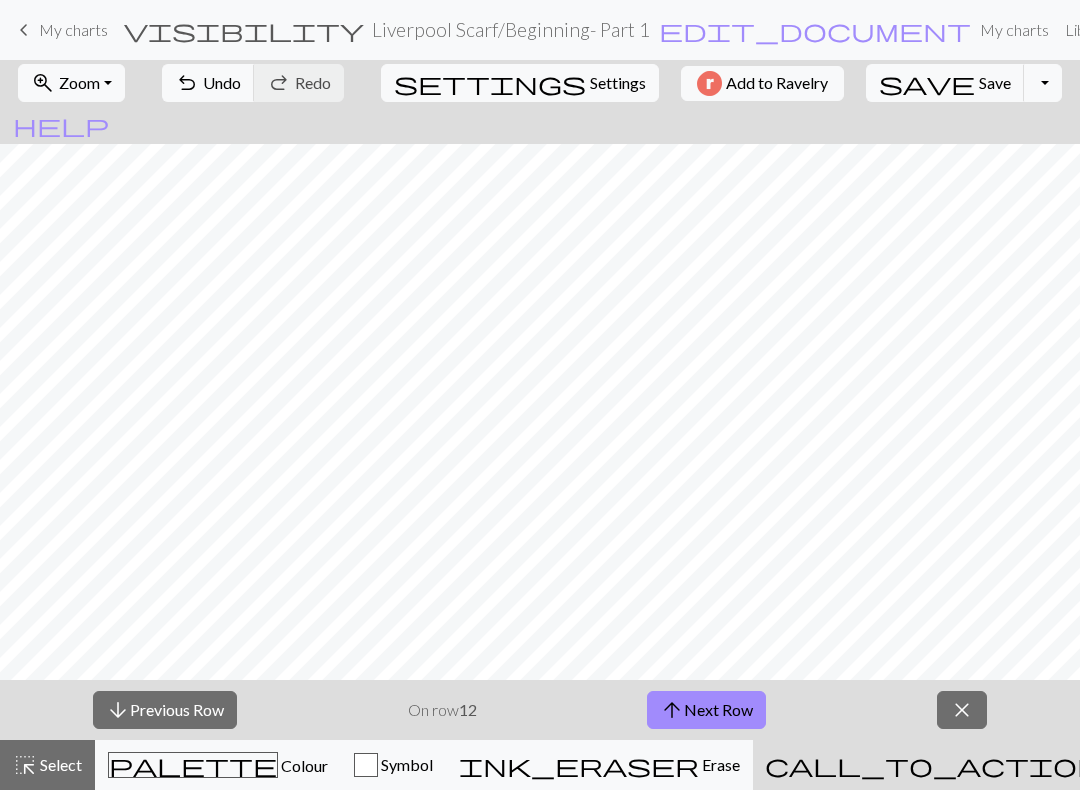 click on "arrow_upward  Next Row" at bounding box center (706, 710) 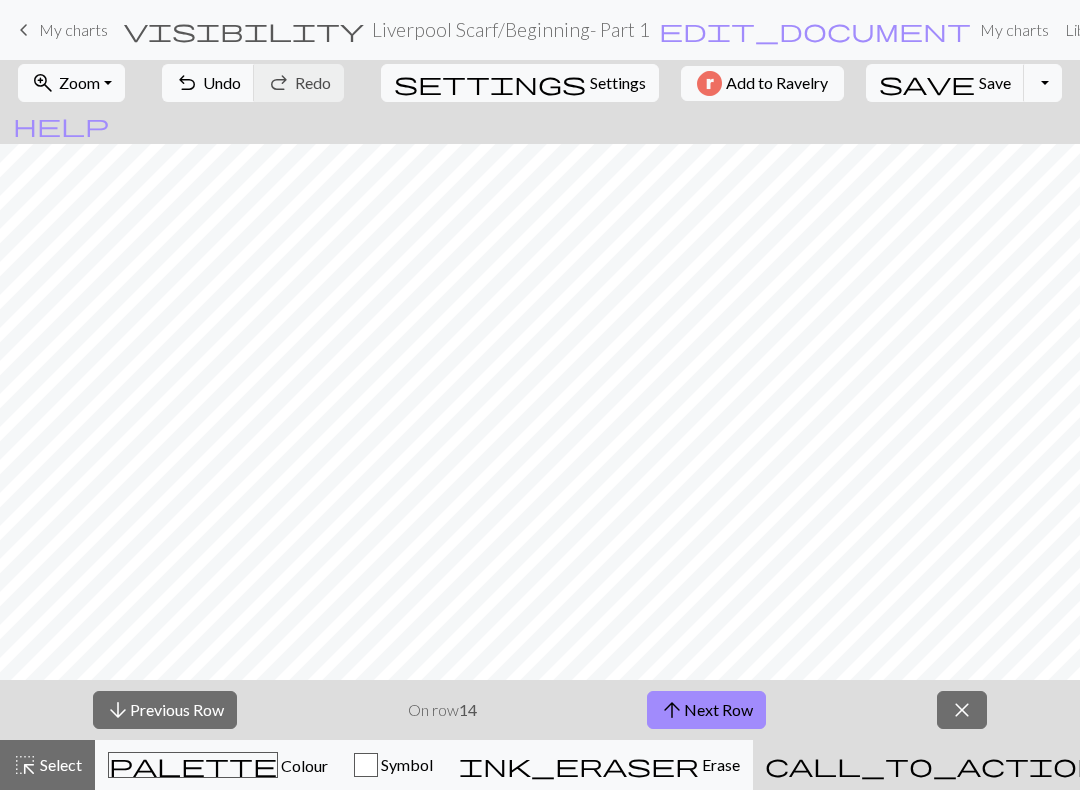 click on "arrow_upward  Next Row" at bounding box center (706, 710) 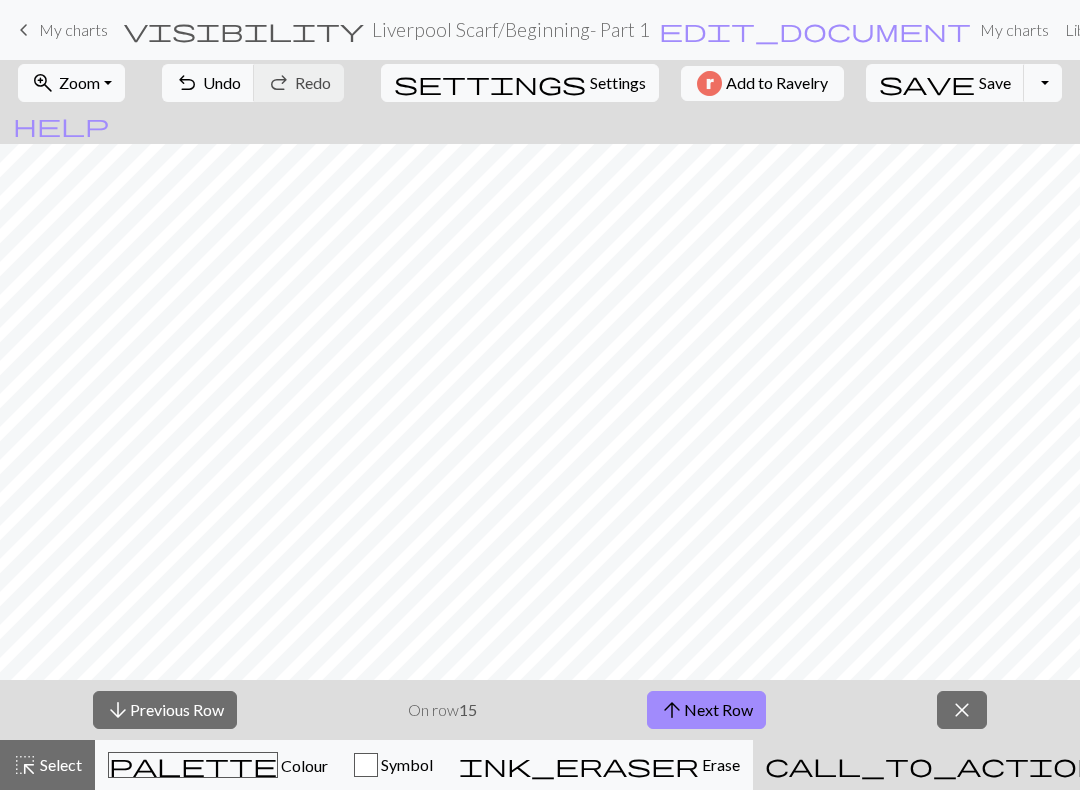click on "arrow_upward  Next Row" at bounding box center (706, 710) 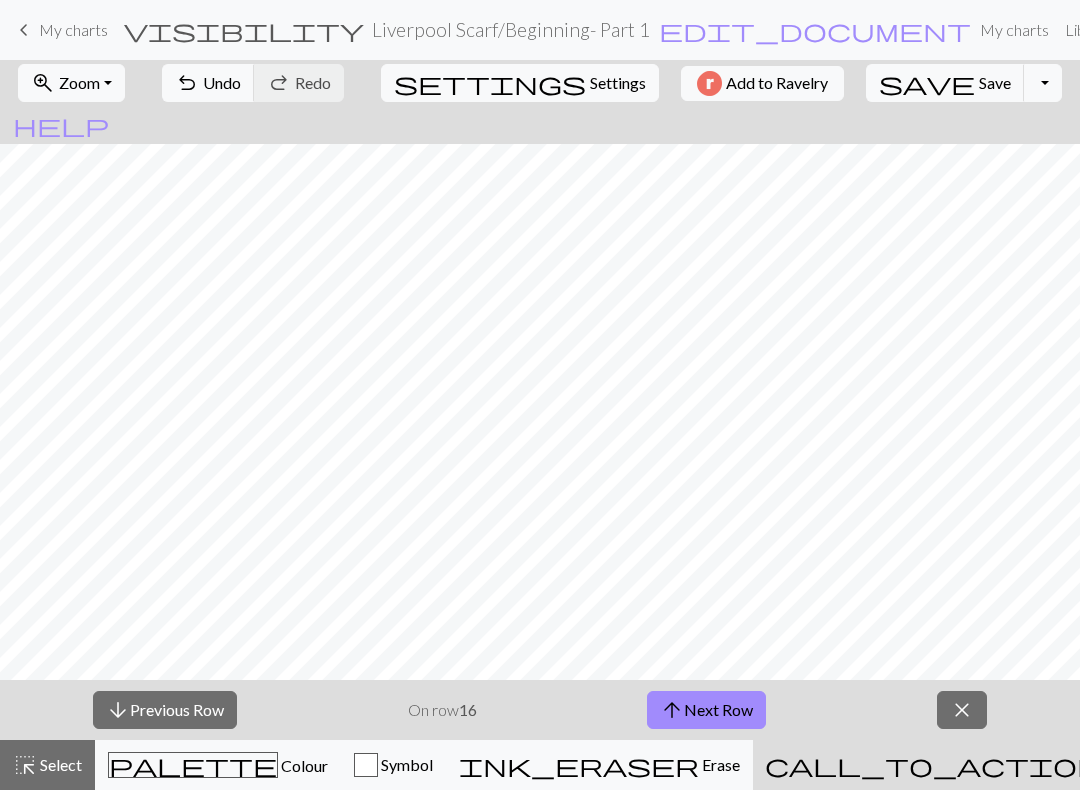 click on "arrow_upward  Next Row" at bounding box center (706, 710) 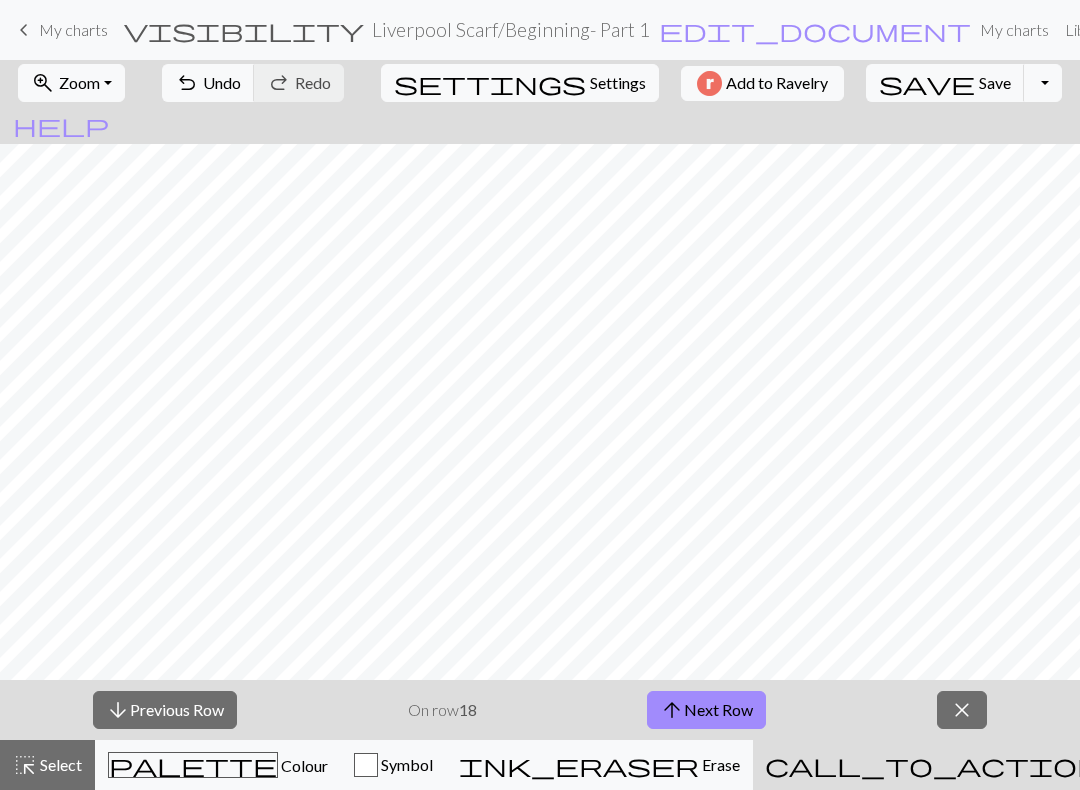 click on "arrow_upward  Next Row" at bounding box center (706, 710) 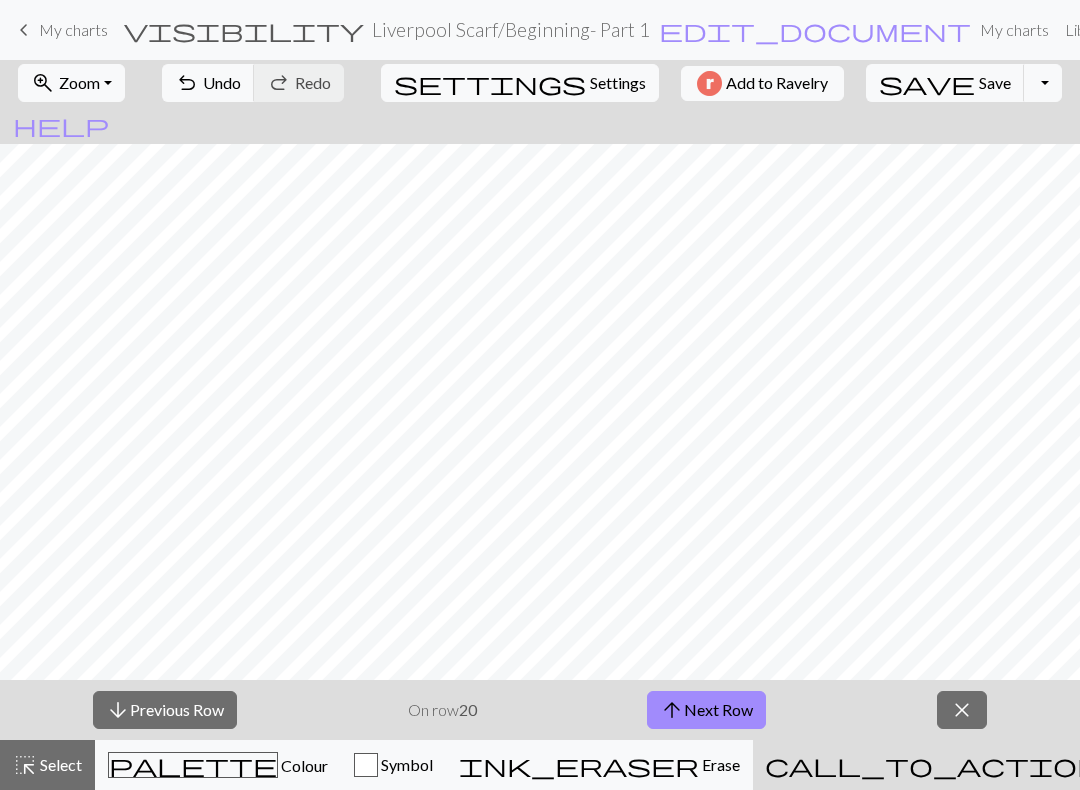 click on "arrow_upward  Next Row" at bounding box center [706, 710] 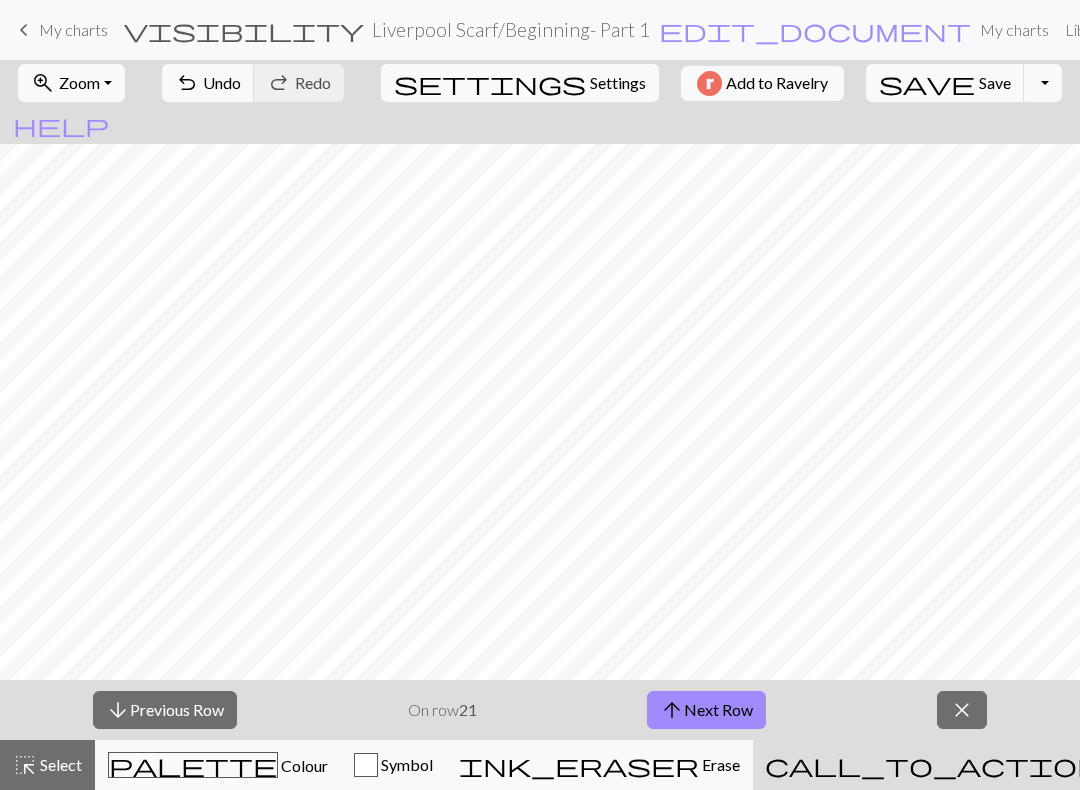 click on "arrow_upward  Next Row" at bounding box center (706, 710) 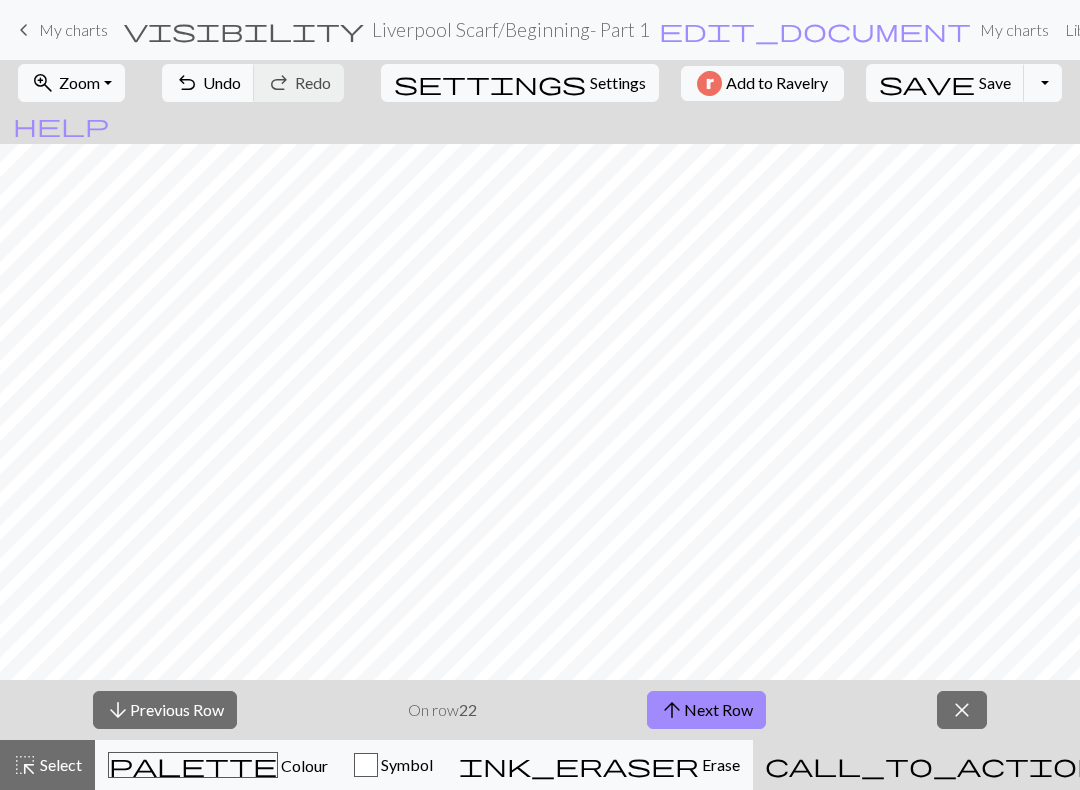 click on "arrow_upward  Next Row" at bounding box center [706, 710] 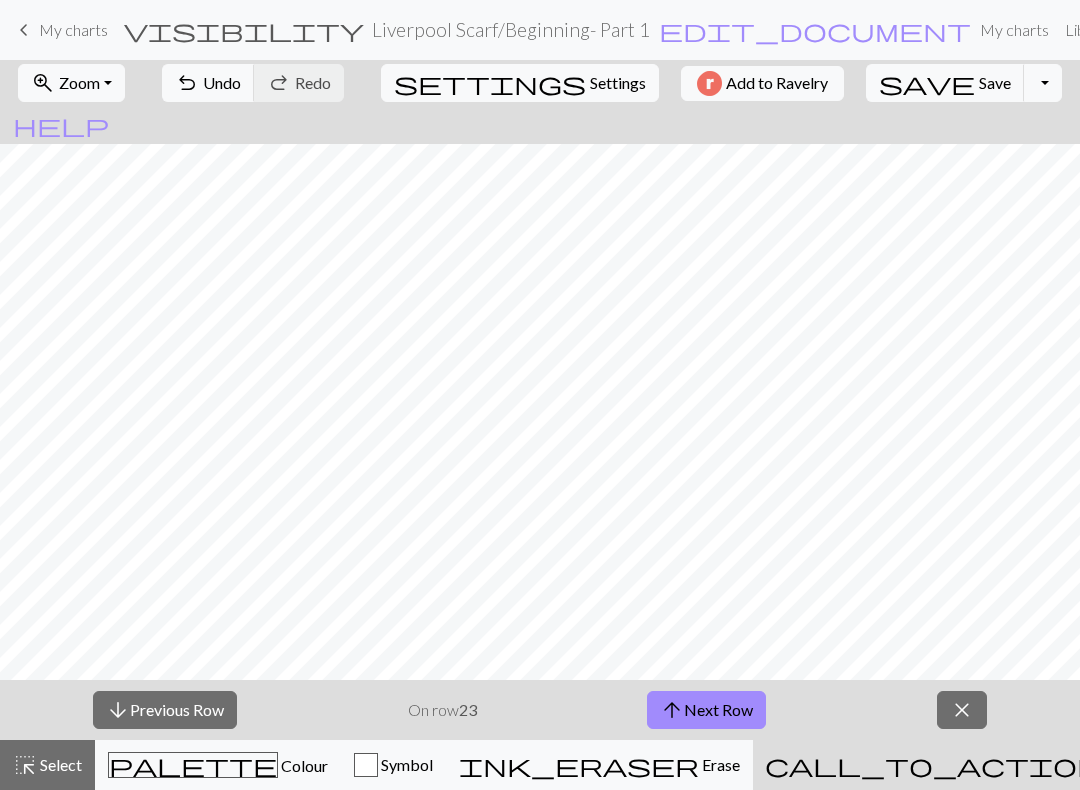 click on "arrow_upward  Next Row" at bounding box center (706, 710) 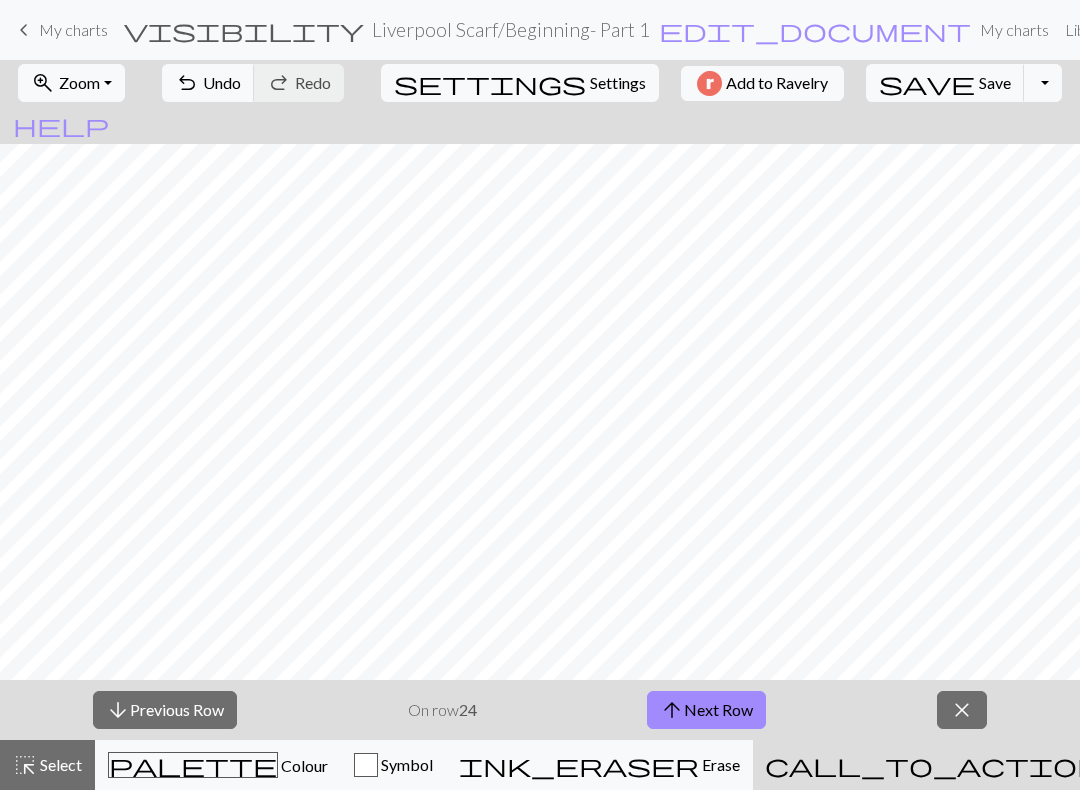 click on "arrow_upward  Next Row" at bounding box center (706, 710) 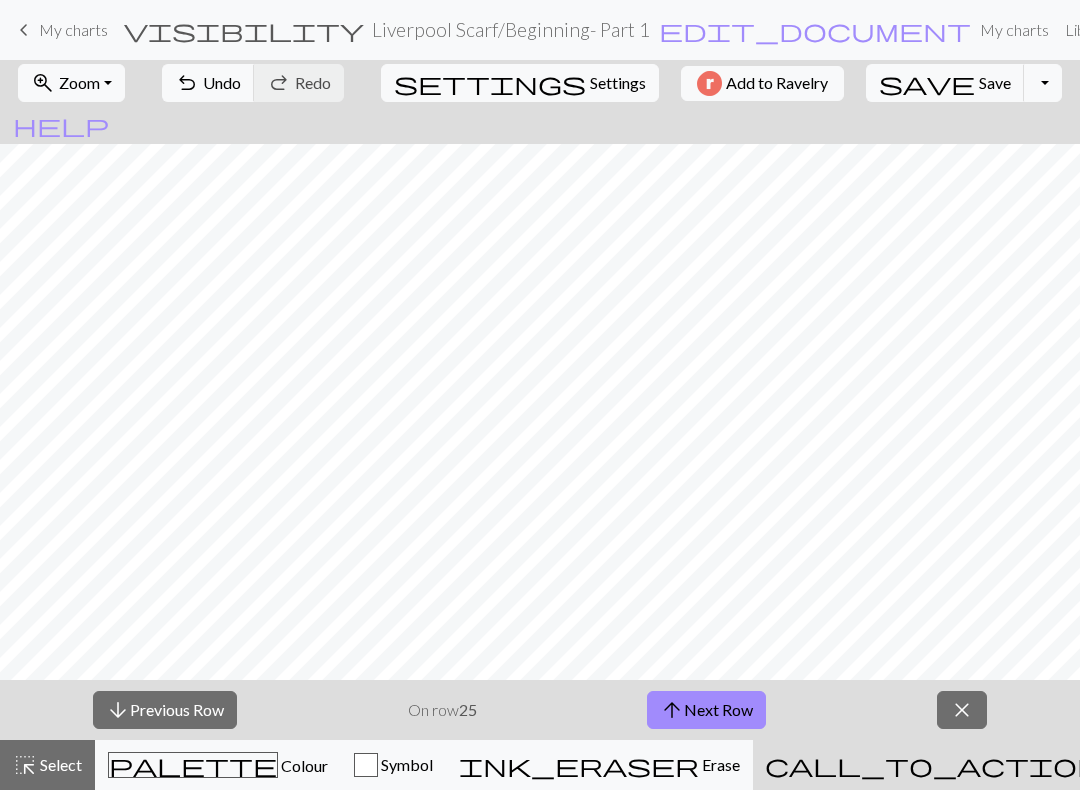 click on "arrow_upward  Next Row" at bounding box center (706, 710) 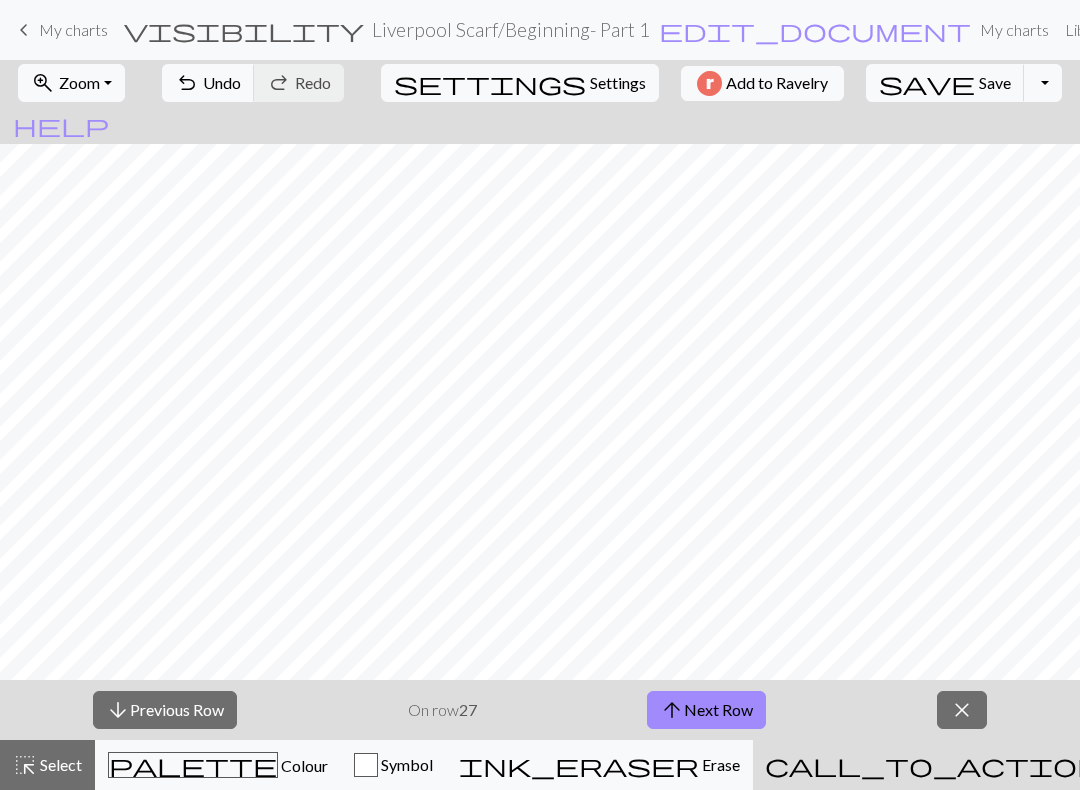 click on "arrow_upward  Next Row" at bounding box center [706, 710] 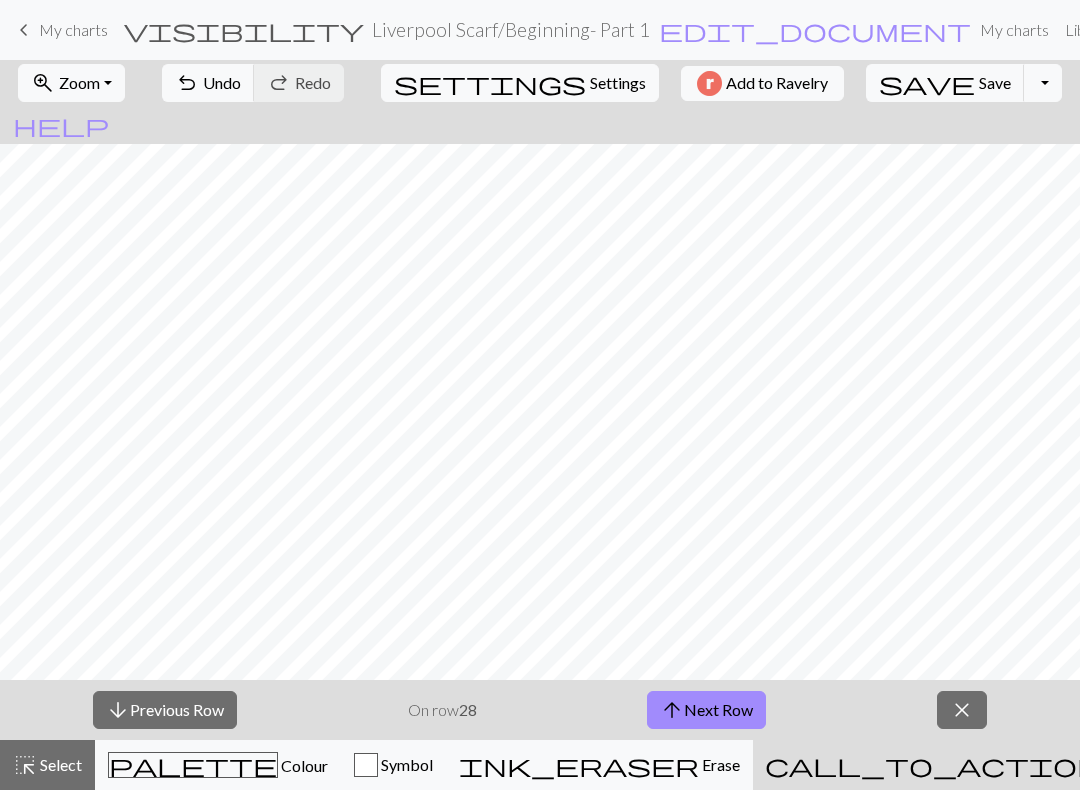 click on "arrow_upward  Next Row" at bounding box center (706, 710) 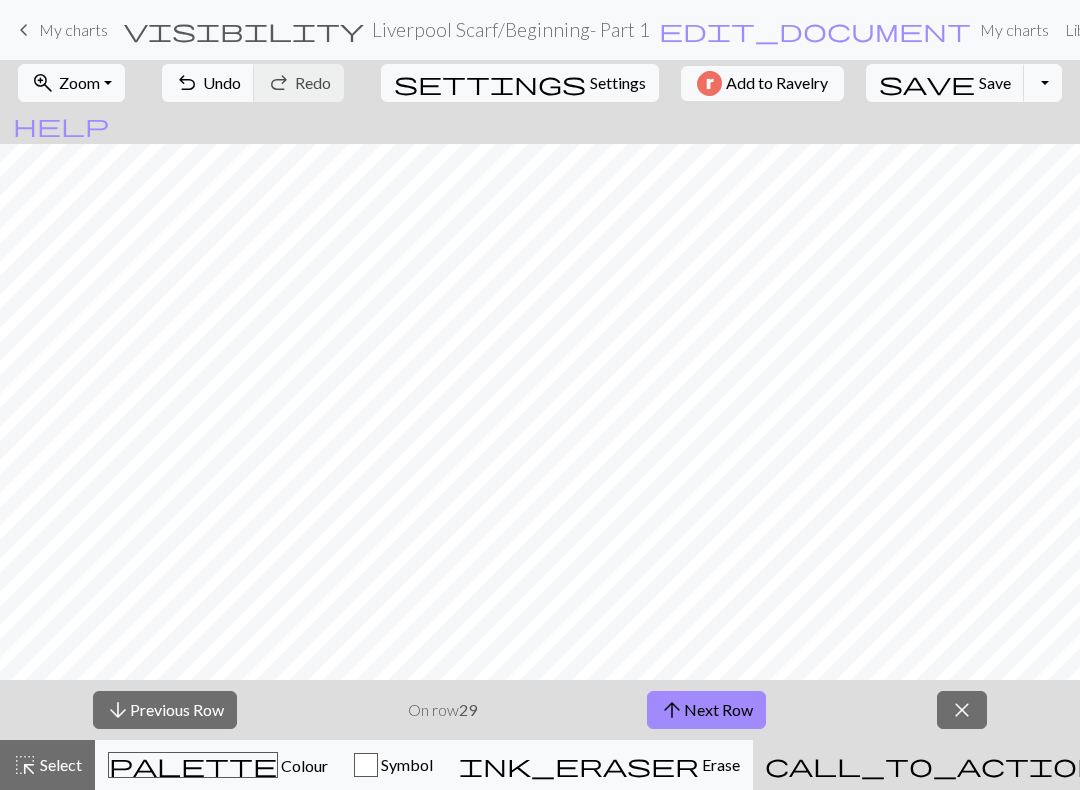scroll, scrollTop: 411, scrollLeft: 52, axis: both 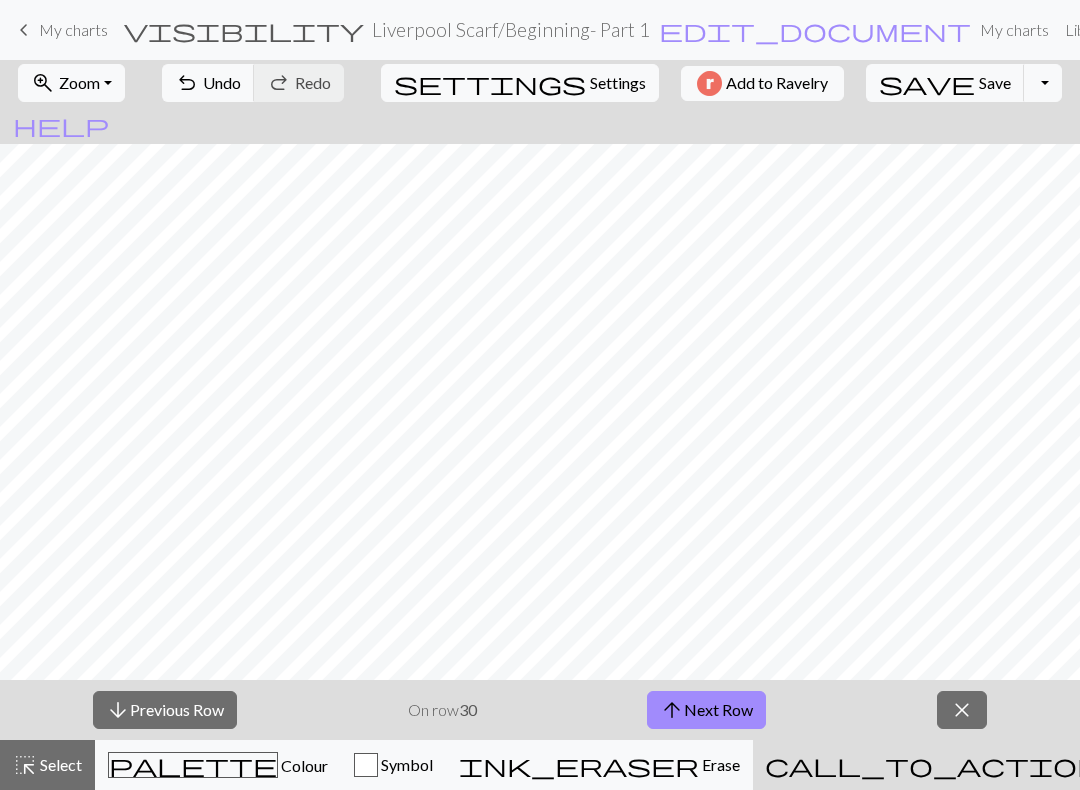 click on "zoom_in Zoom Zoom" at bounding box center (71, 83) 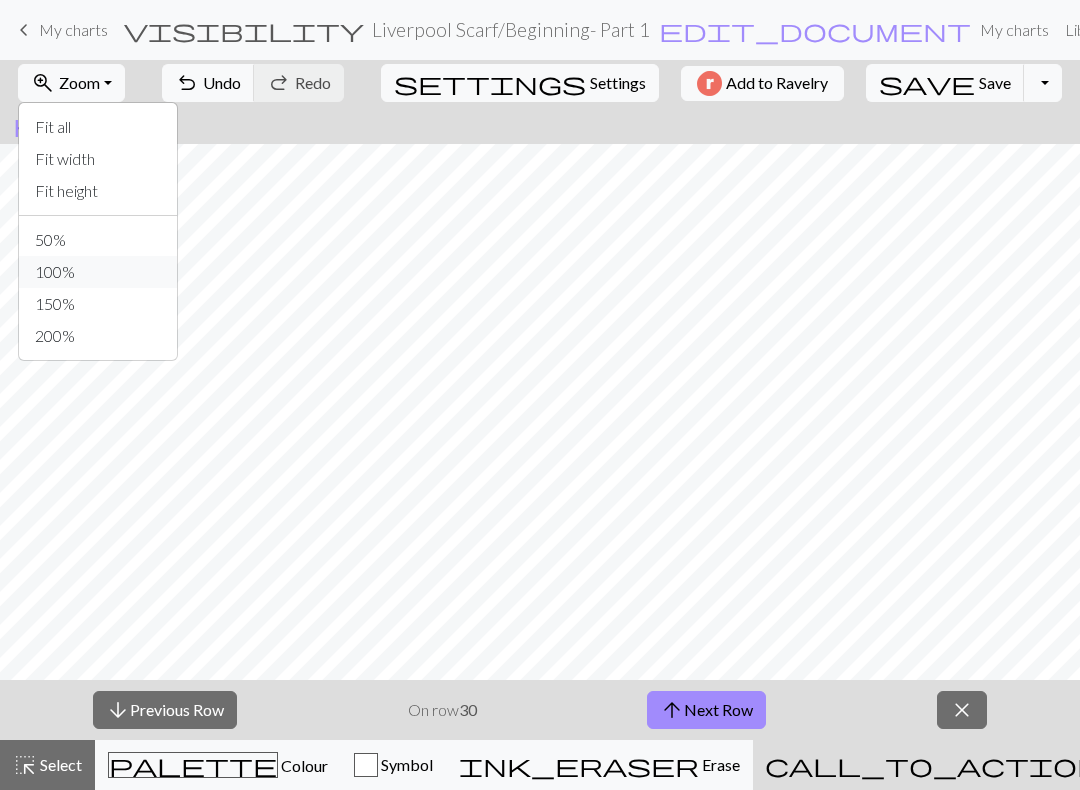 click on "100%" at bounding box center (98, 272) 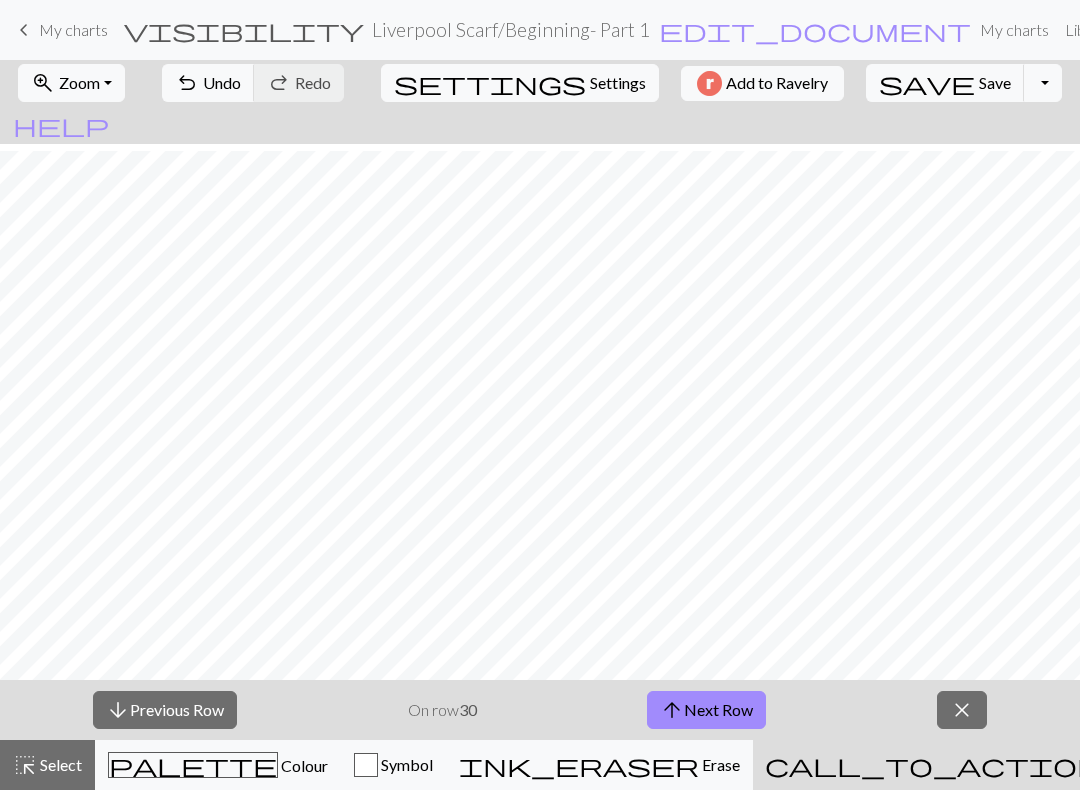 scroll, scrollTop: 68, scrollLeft: 170, axis: both 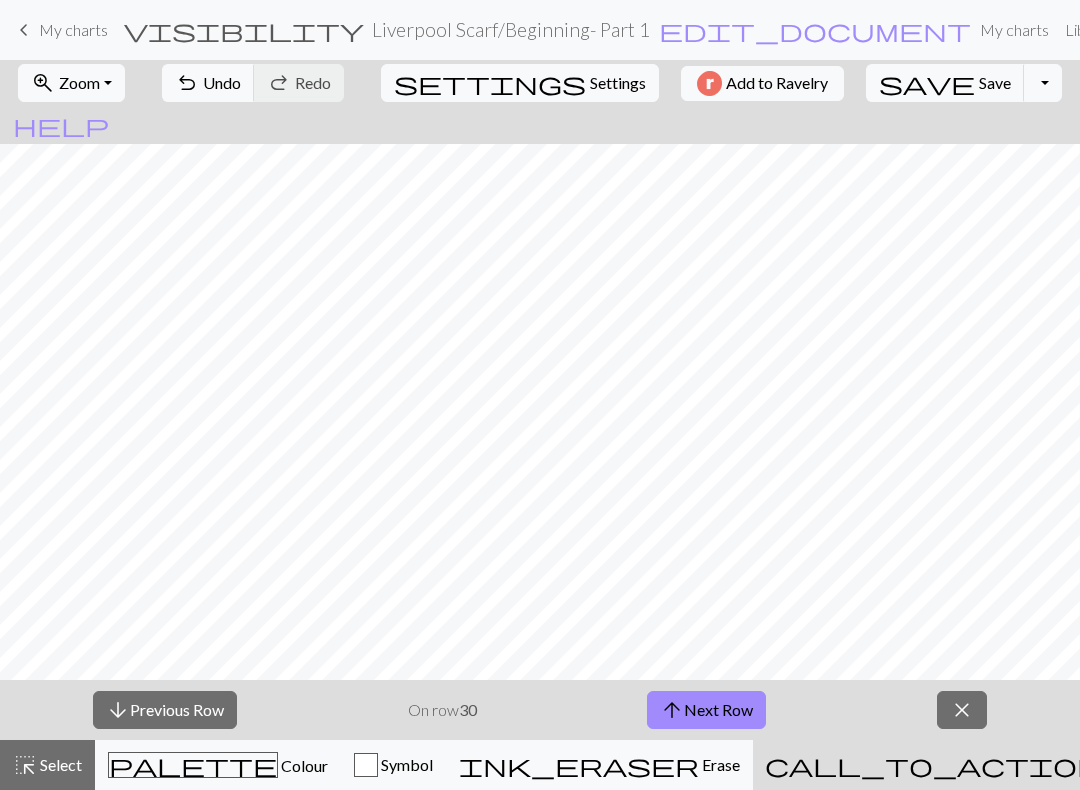 click on "close" at bounding box center [962, 710] 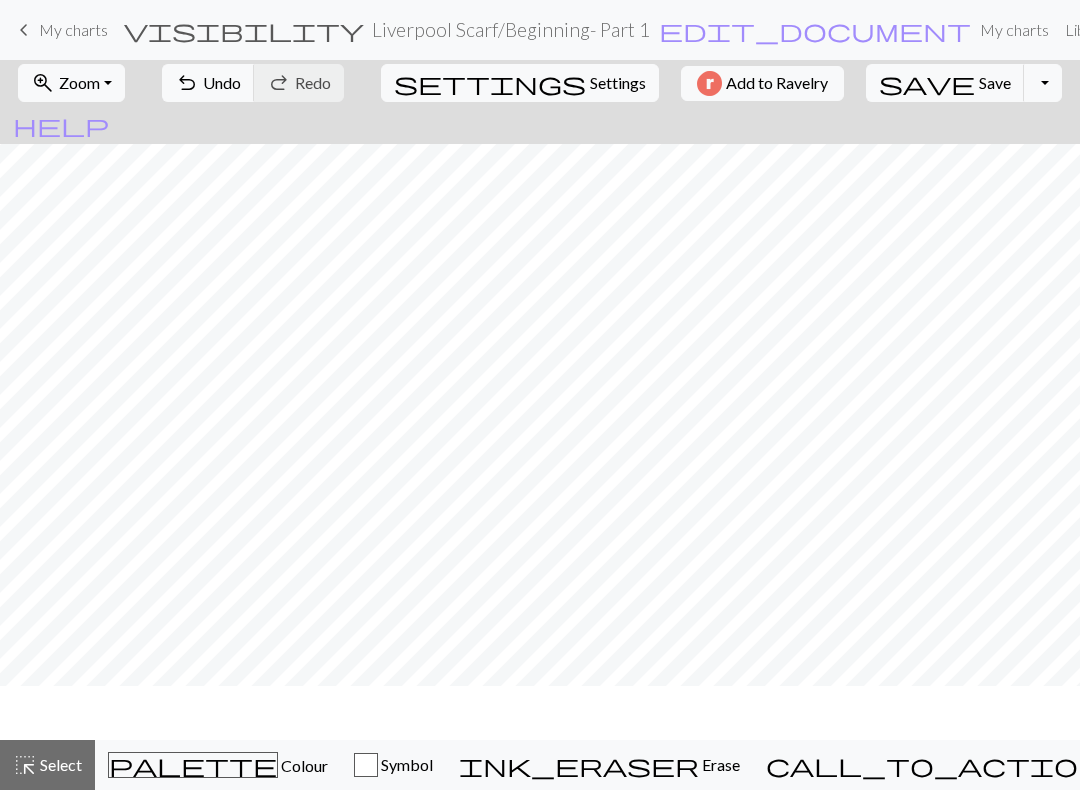 scroll, scrollTop: 36, scrollLeft: 170, axis: both 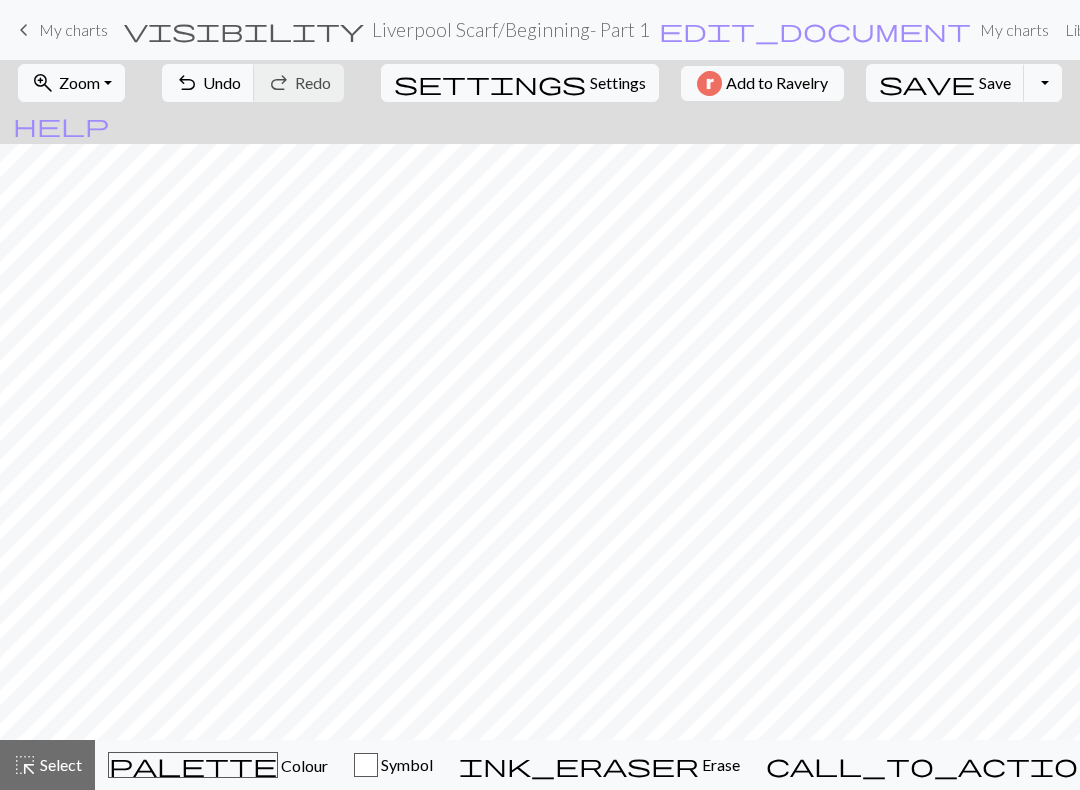click on "zoom_in Zoom Zoom" at bounding box center (71, 83) 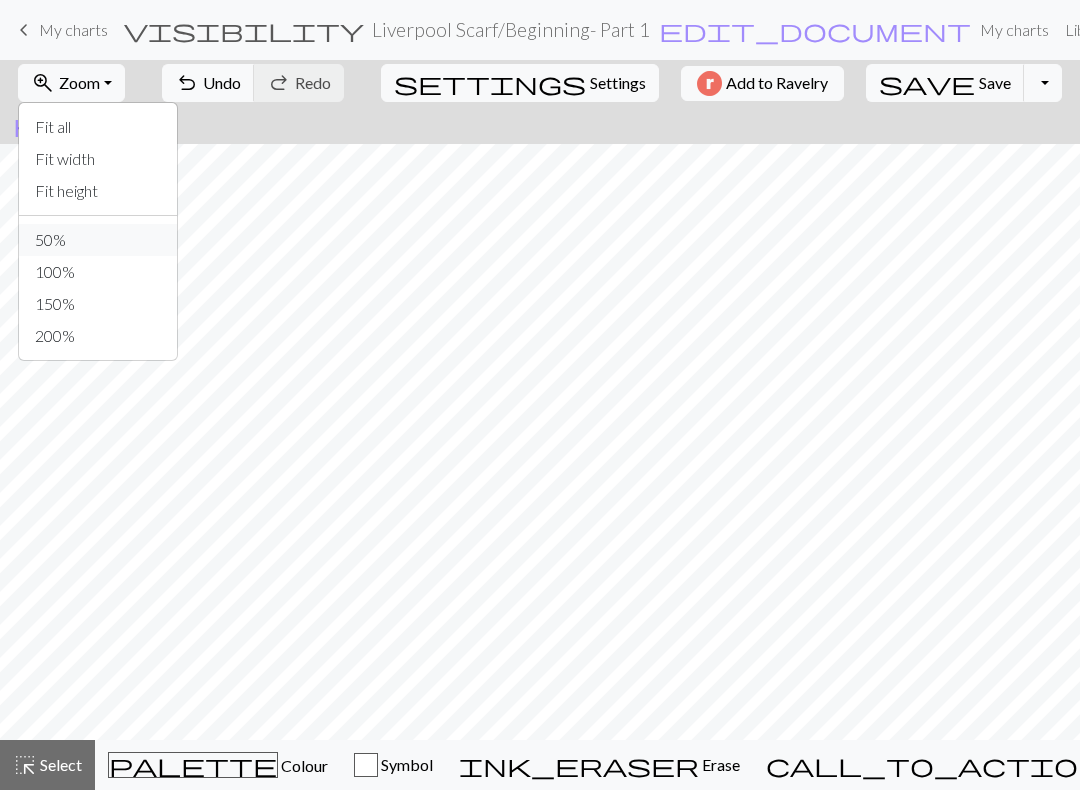 click on "50%" at bounding box center (98, 240) 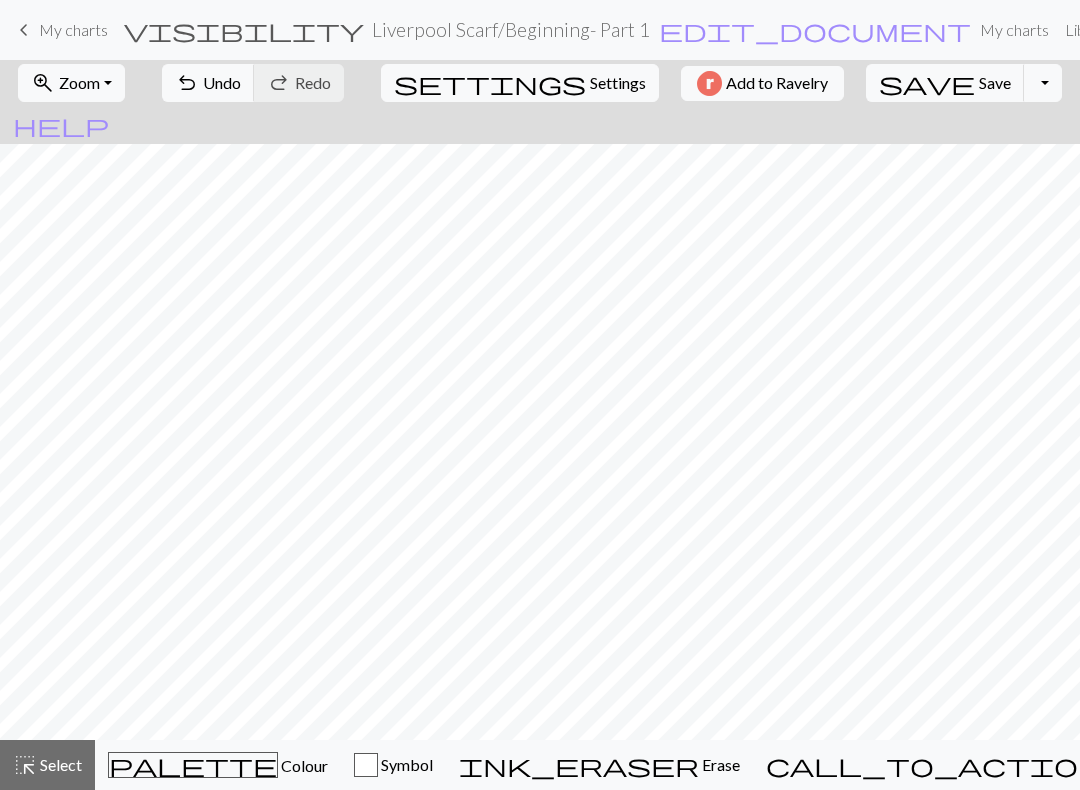 click on "Zoom" at bounding box center [79, 82] 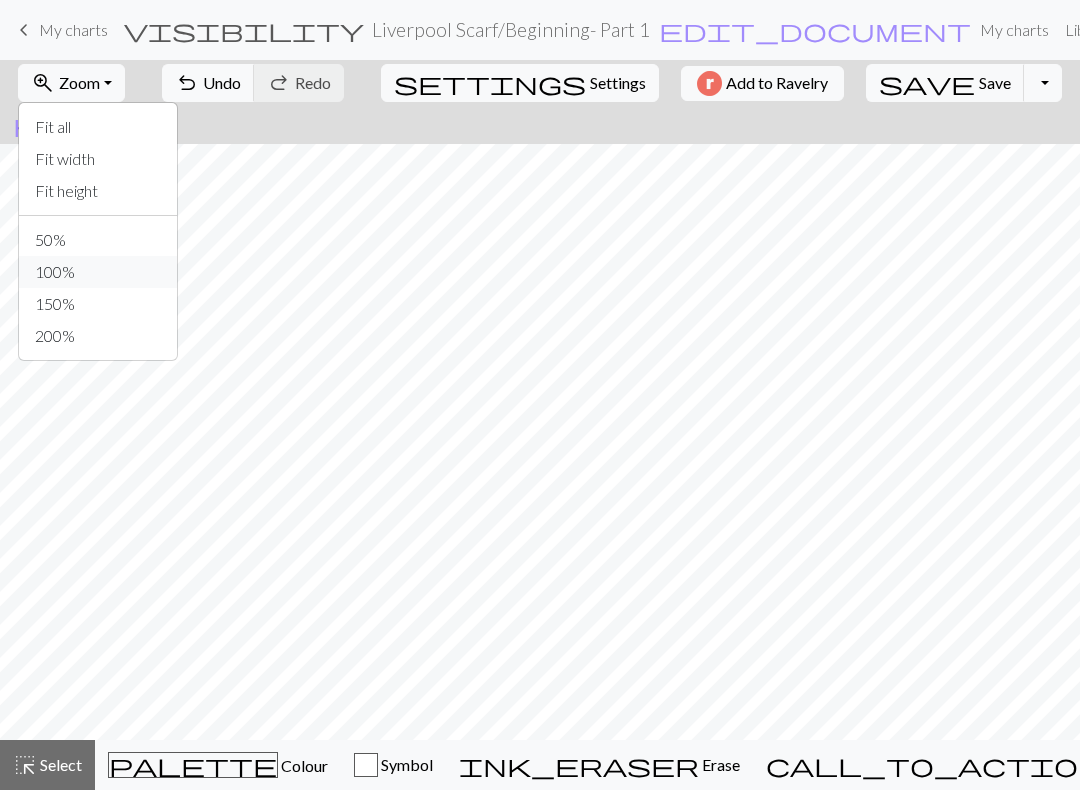 click on "100%" at bounding box center (98, 272) 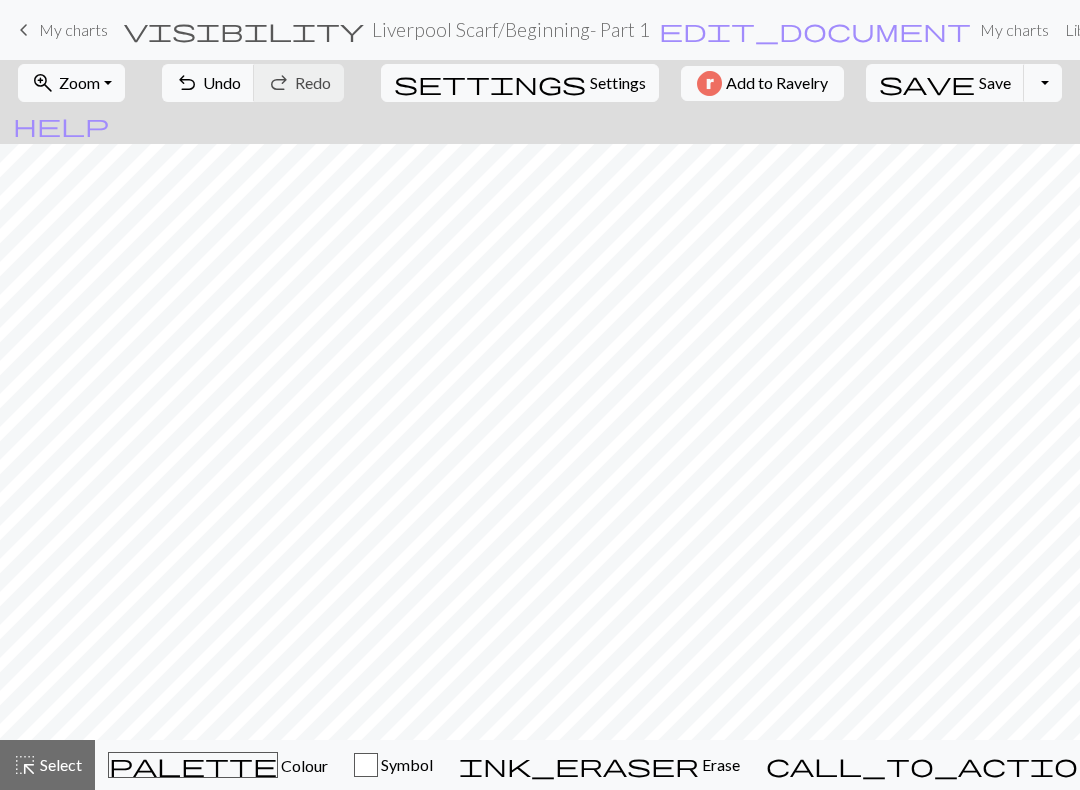 click on "Undo" at bounding box center (222, 82) 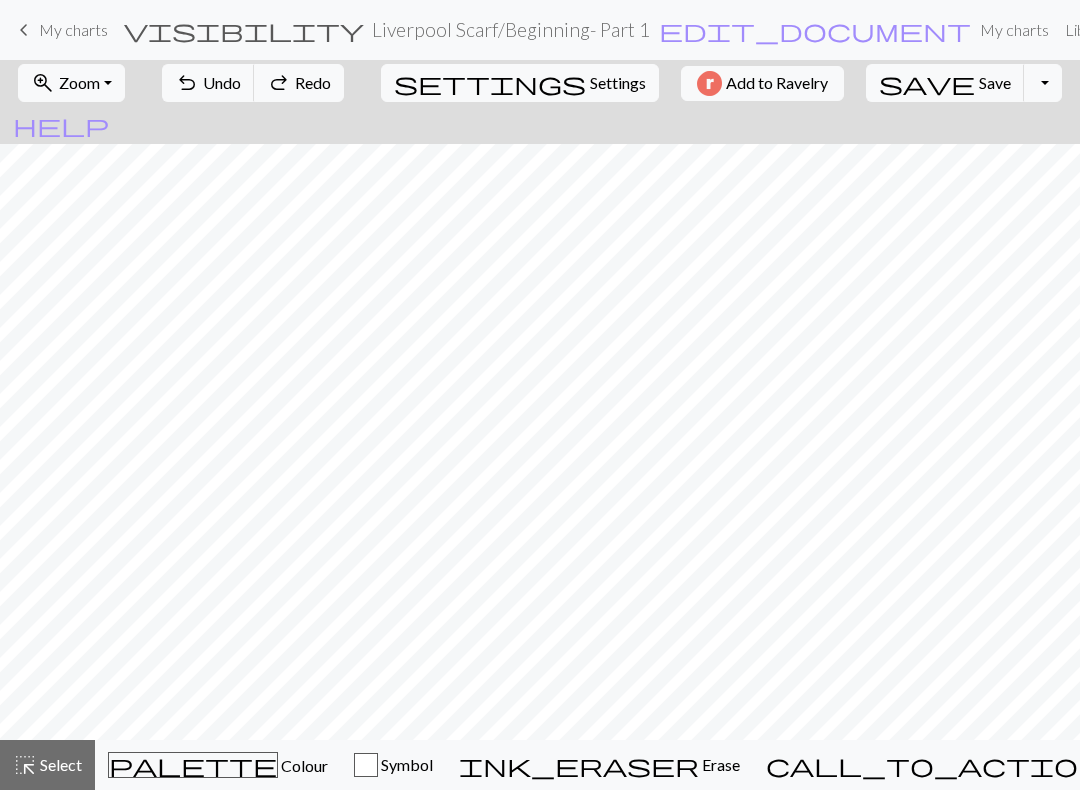 click on "Symbol" at bounding box center [393, 765] 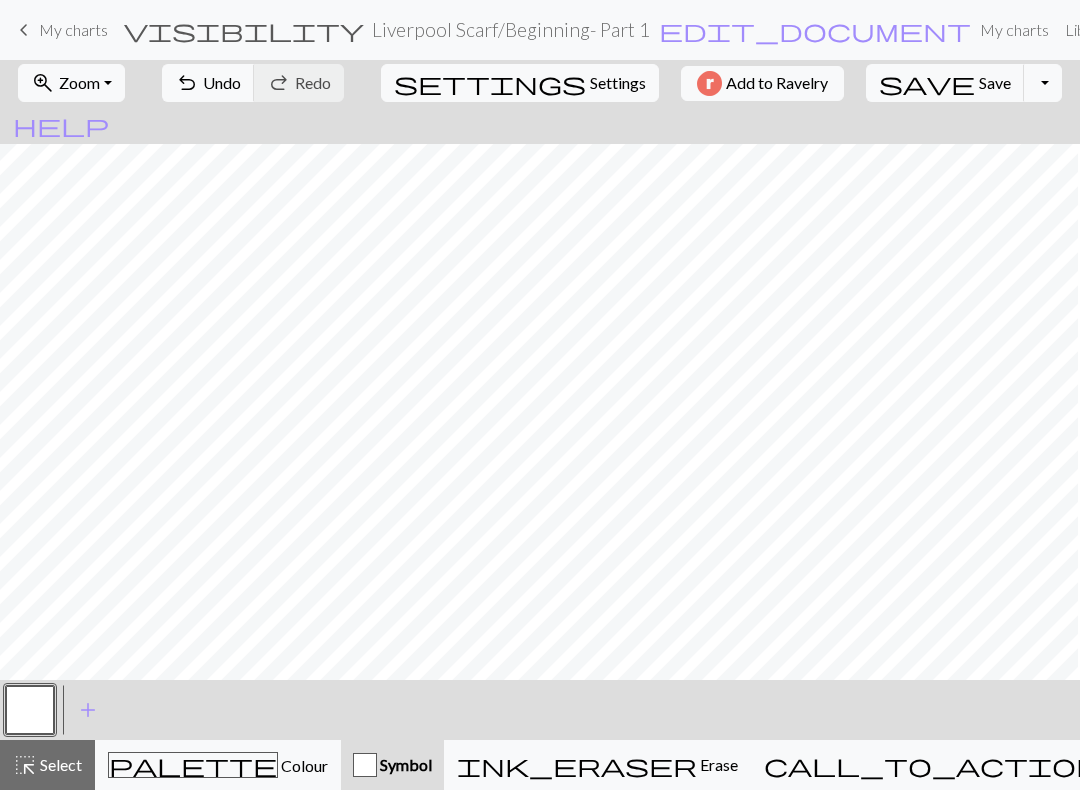 scroll, scrollTop: 188, scrollLeft: 562, axis: both 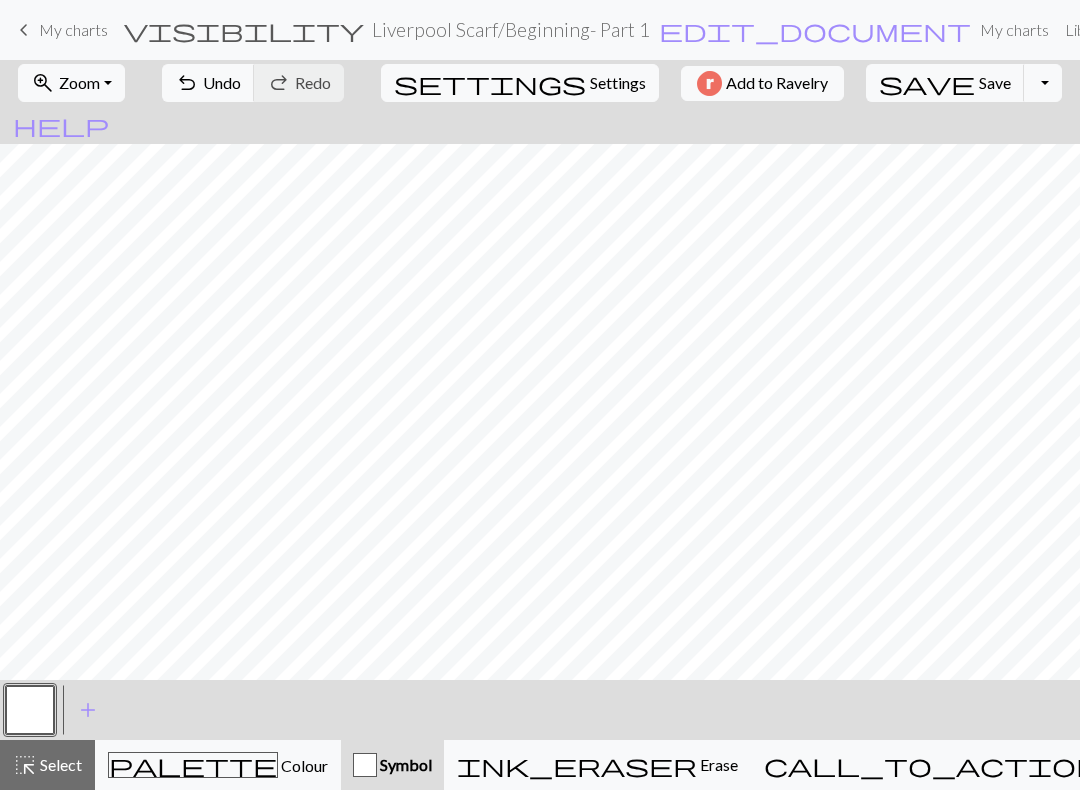 click on "Knitting mode" at bounding box center [1150, 764] 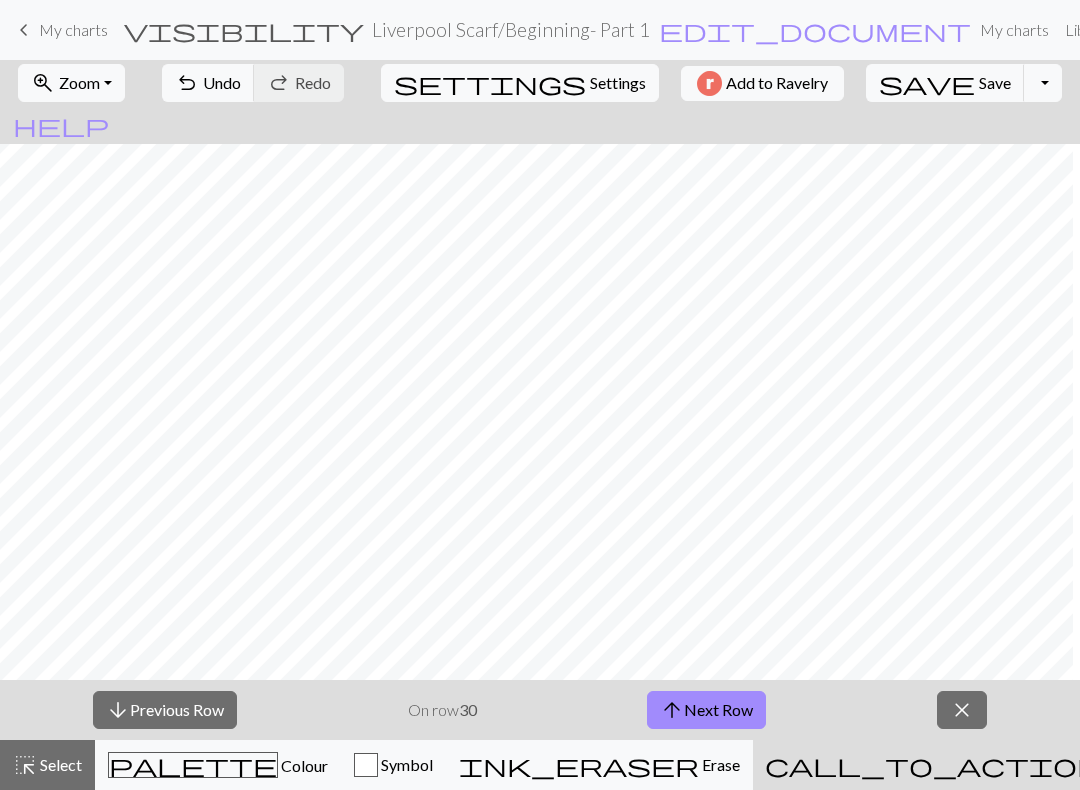 scroll, scrollTop: 308, scrollLeft: 32, axis: both 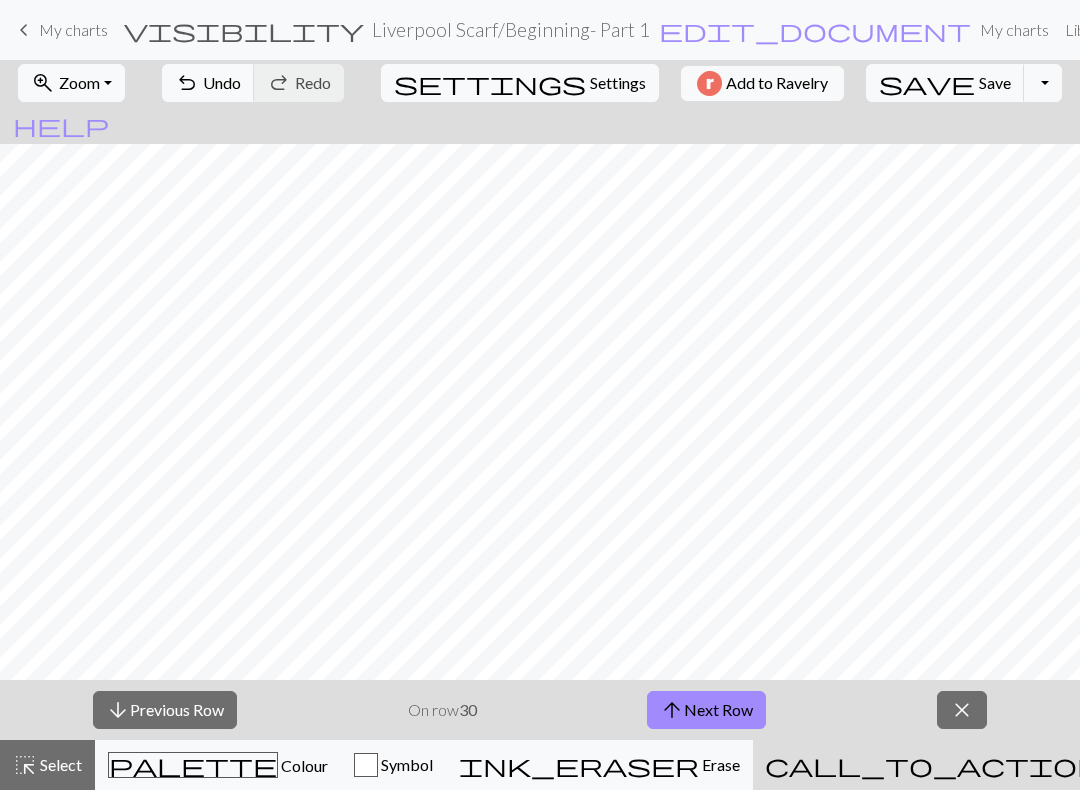 click on "arrow_upward  Next Row" at bounding box center [706, 710] 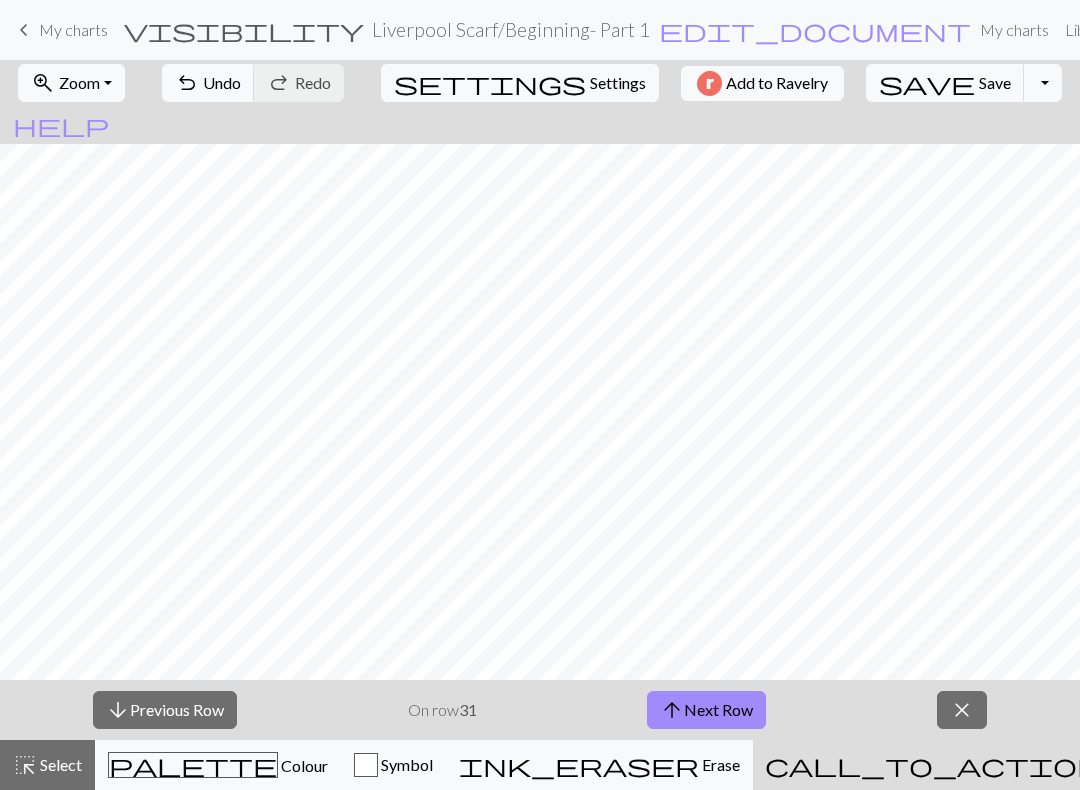 scroll, scrollTop: 448, scrollLeft: 1106, axis: both 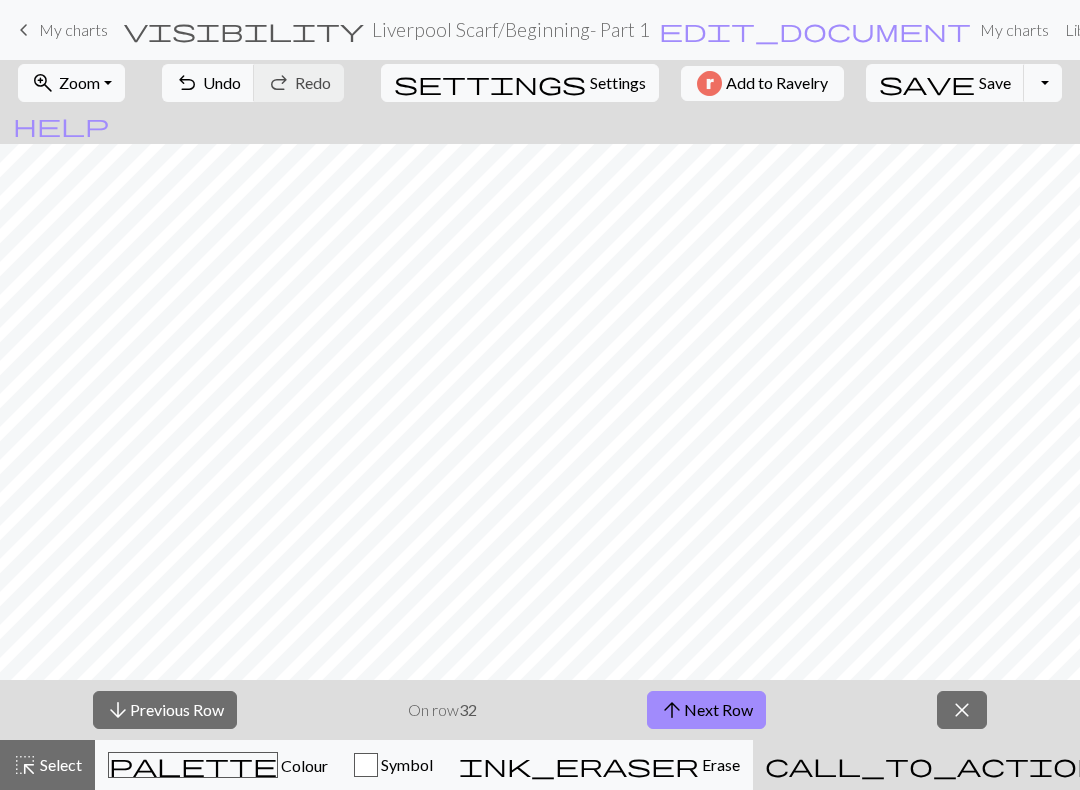 click on "arrow_upward  Next Row" at bounding box center [706, 710] 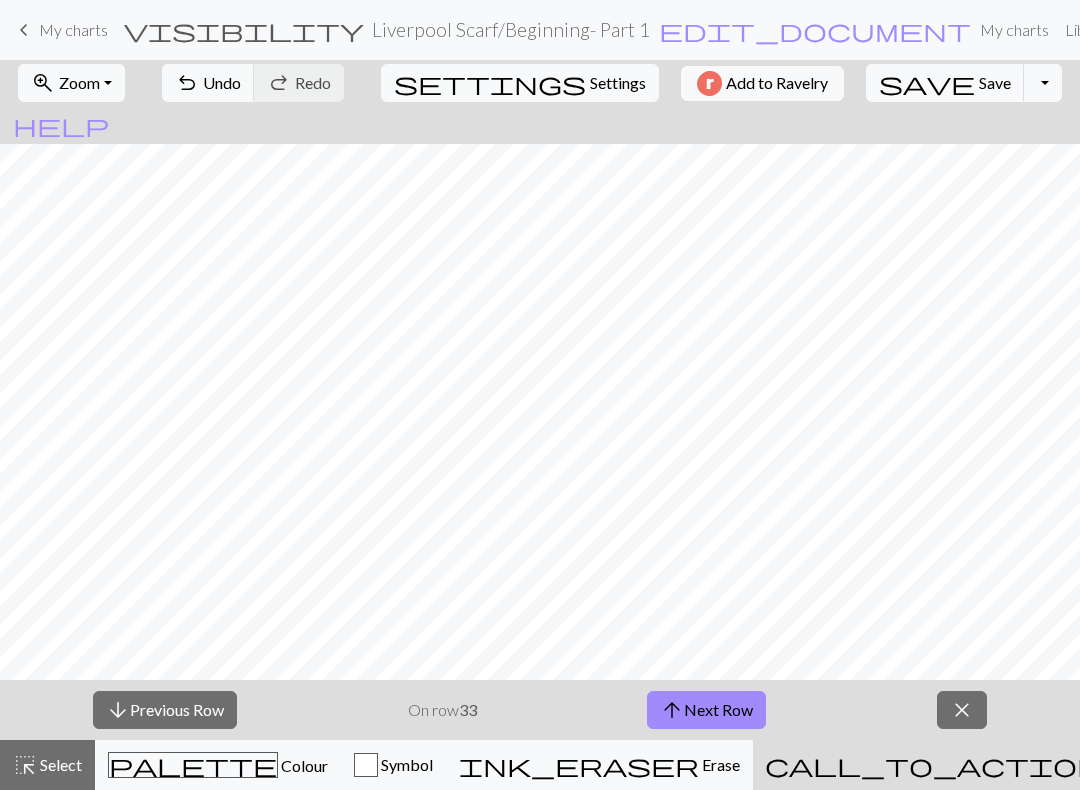 scroll, scrollTop: 612, scrollLeft: 238, axis: both 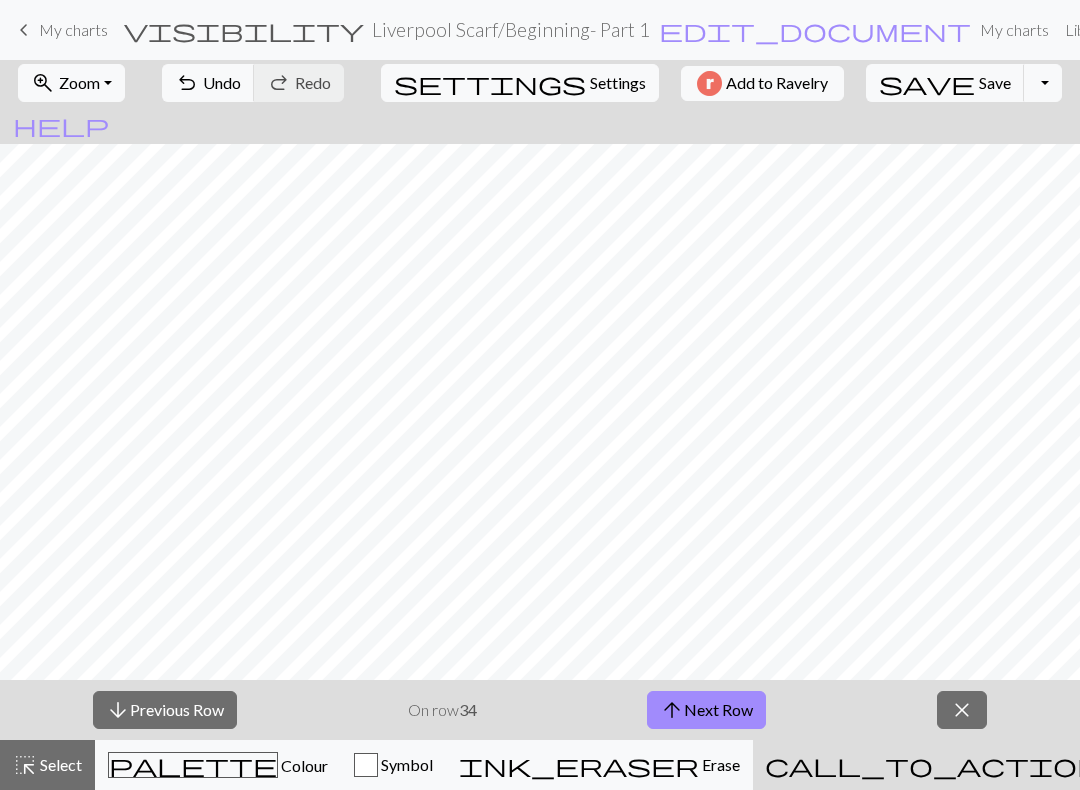 click on "arrow_upward  Next Row" at bounding box center [706, 710] 